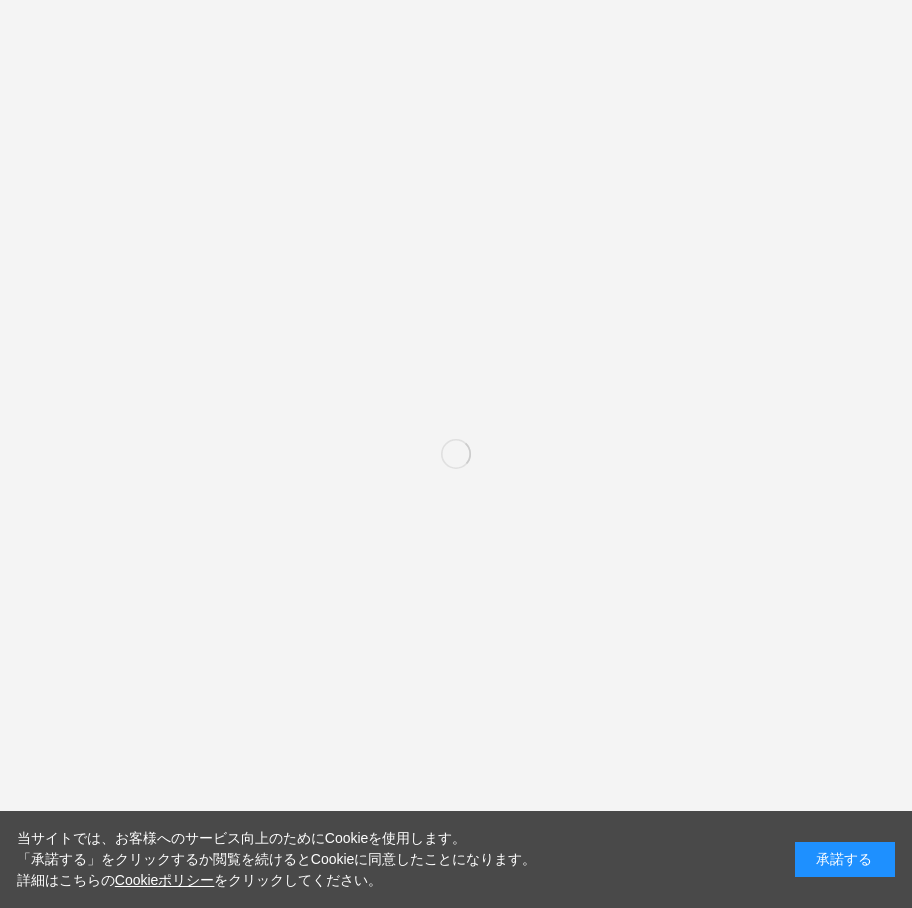 scroll, scrollTop: 0, scrollLeft: 0, axis: both 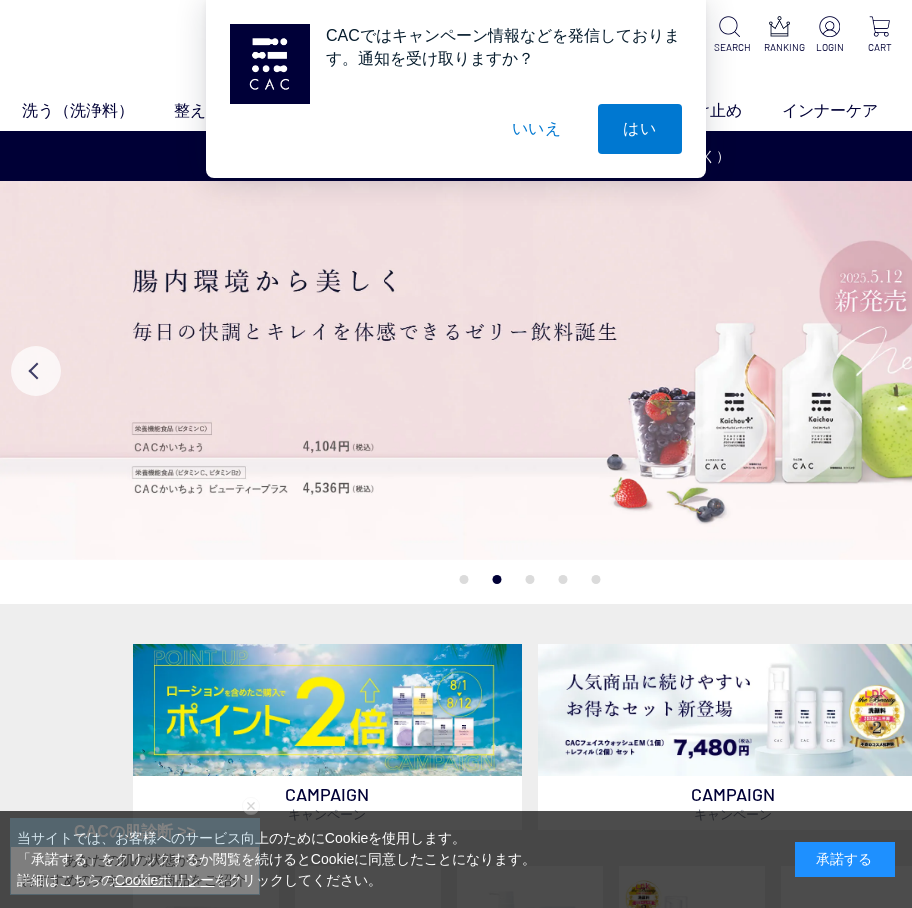 click on "いいえ" at bounding box center [537, 129] 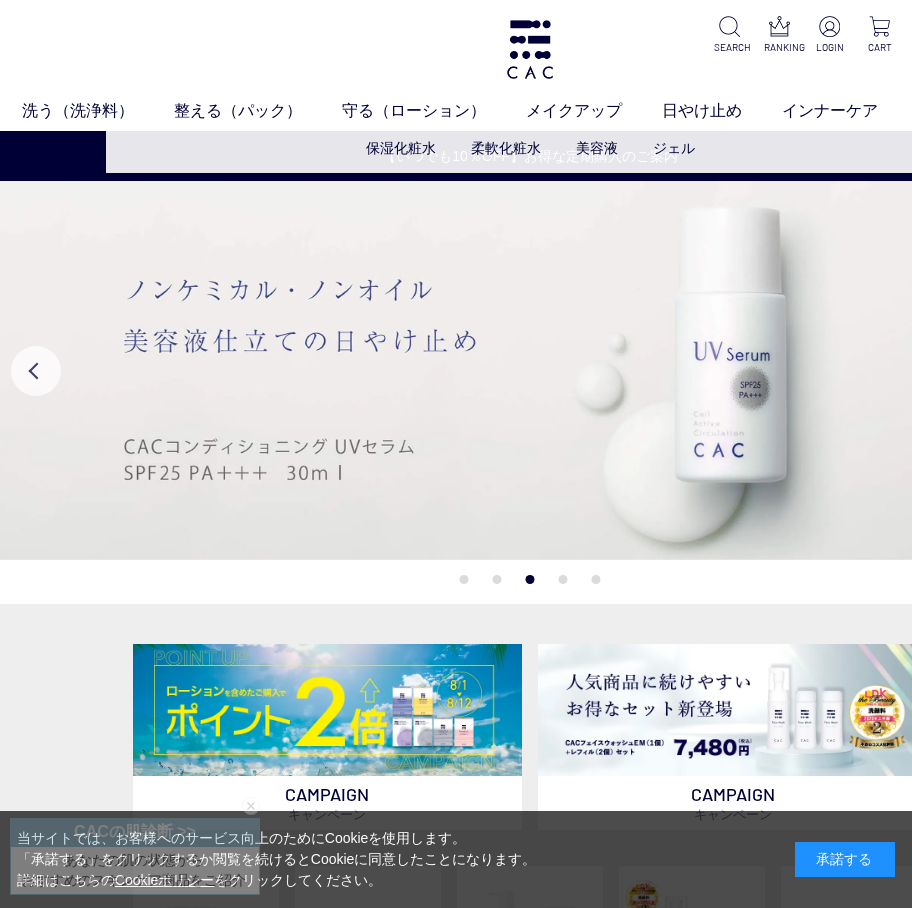 click on "柔軟化粧水" at bounding box center [523, 148] 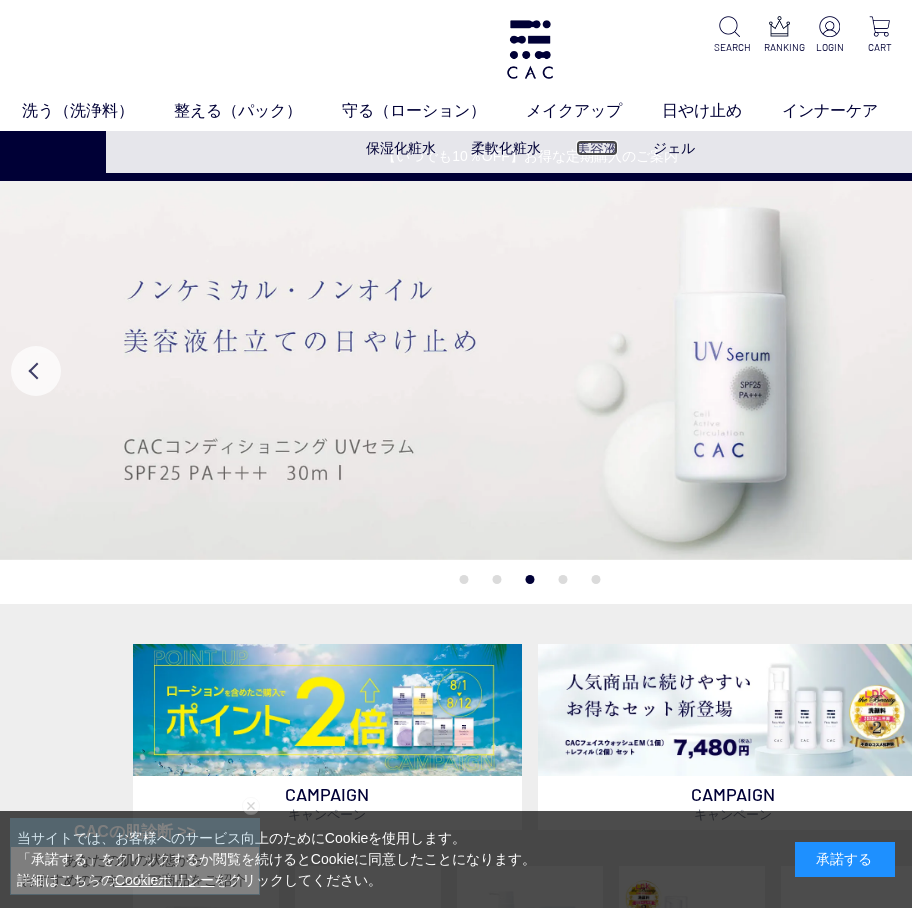 click on "美容液" at bounding box center (597, 148) 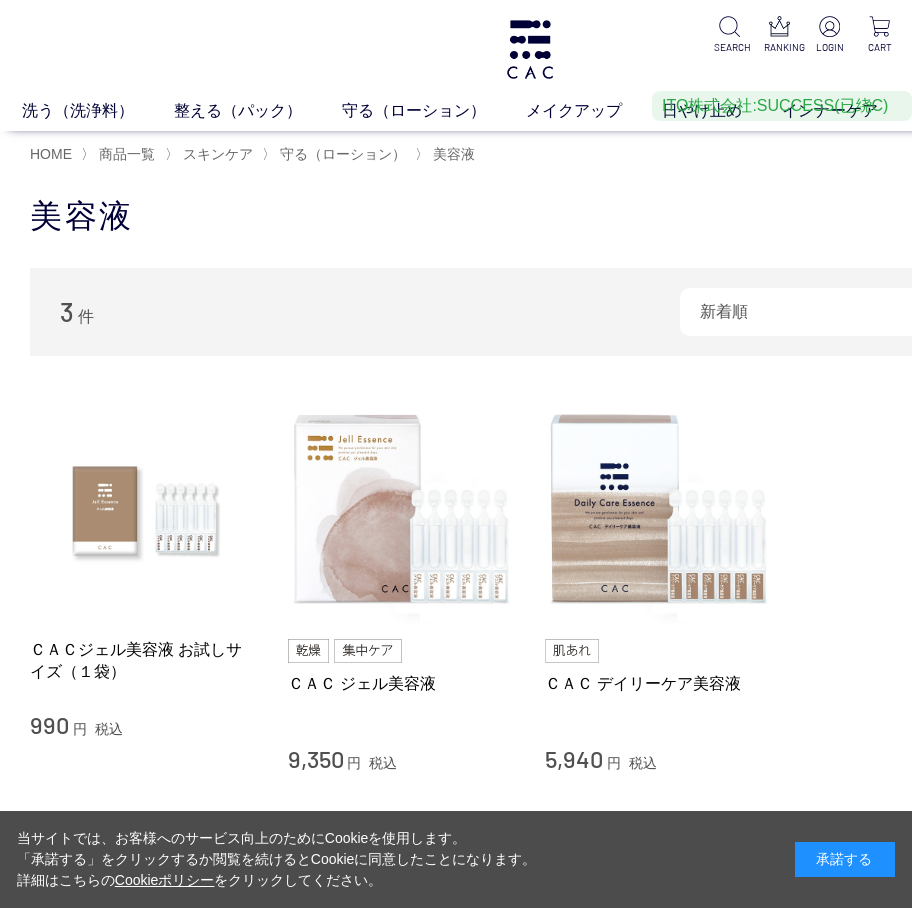 scroll, scrollTop: 0, scrollLeft: 0, axis: both 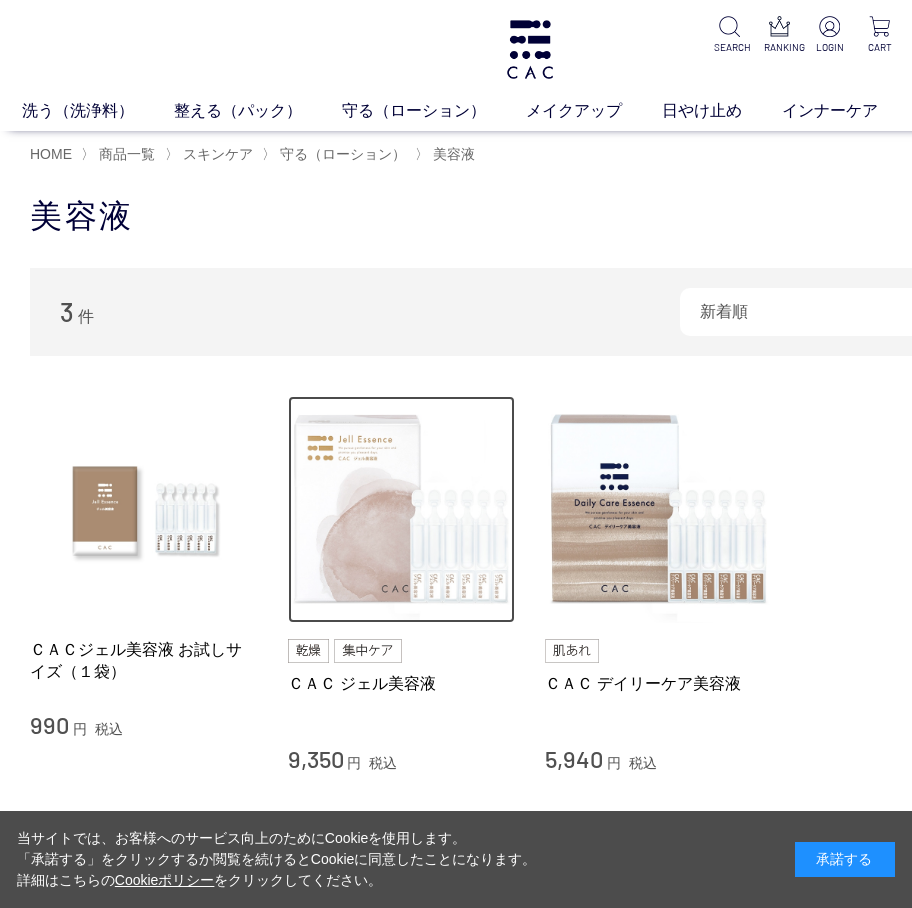 click at bounding box center (402, 510) 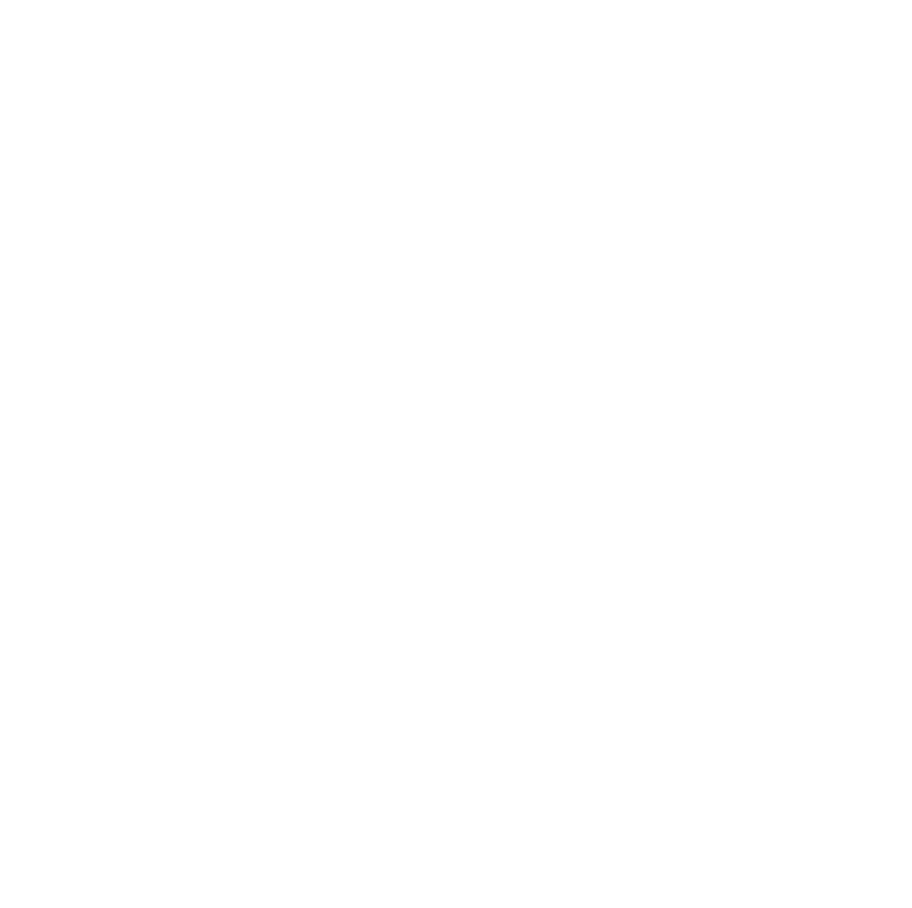 scroll, scrollTop: 0, scrollLeft: 0, axis: both 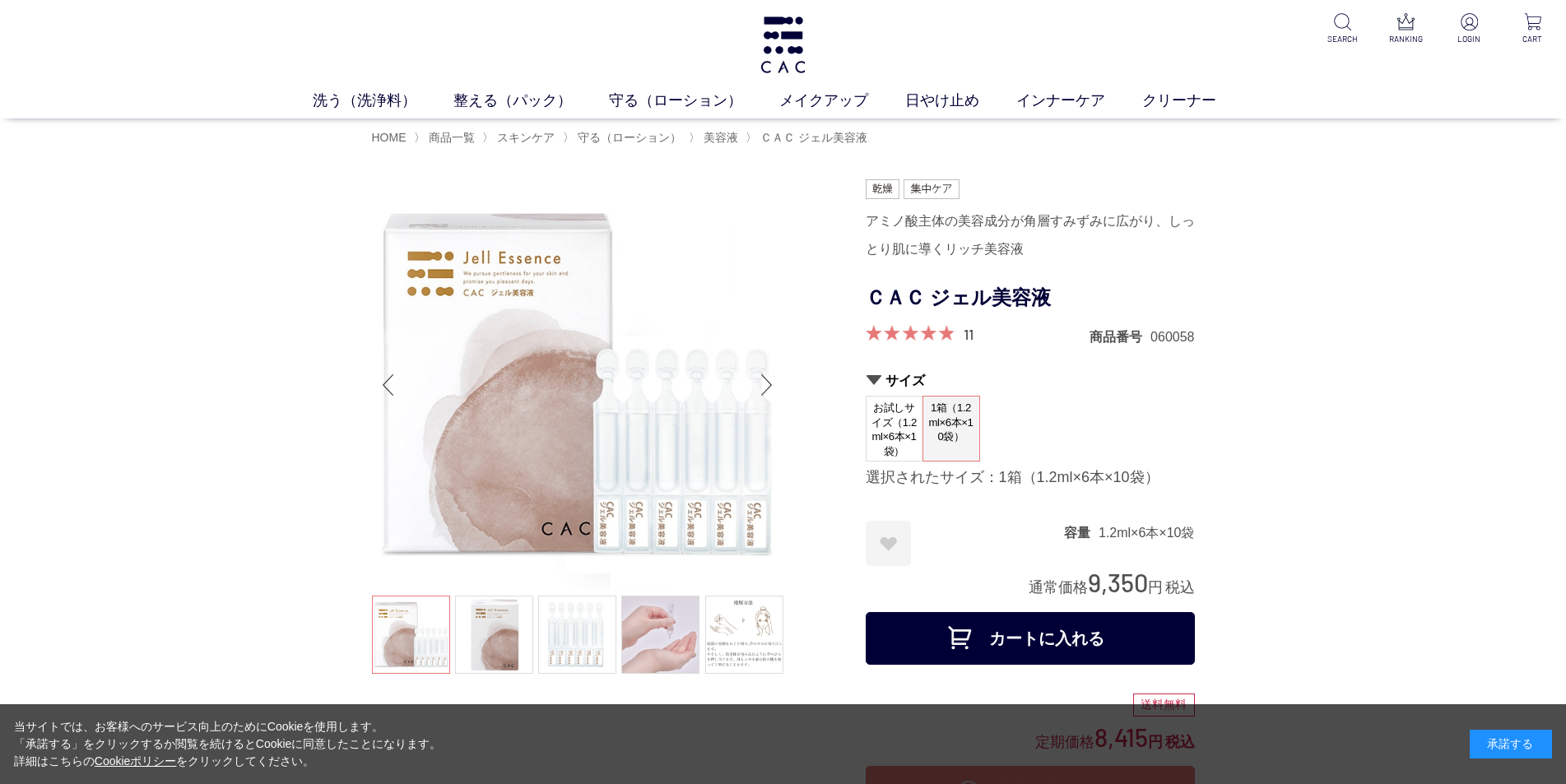 click on "カートに入れる" at bounding box center (1030, 638) 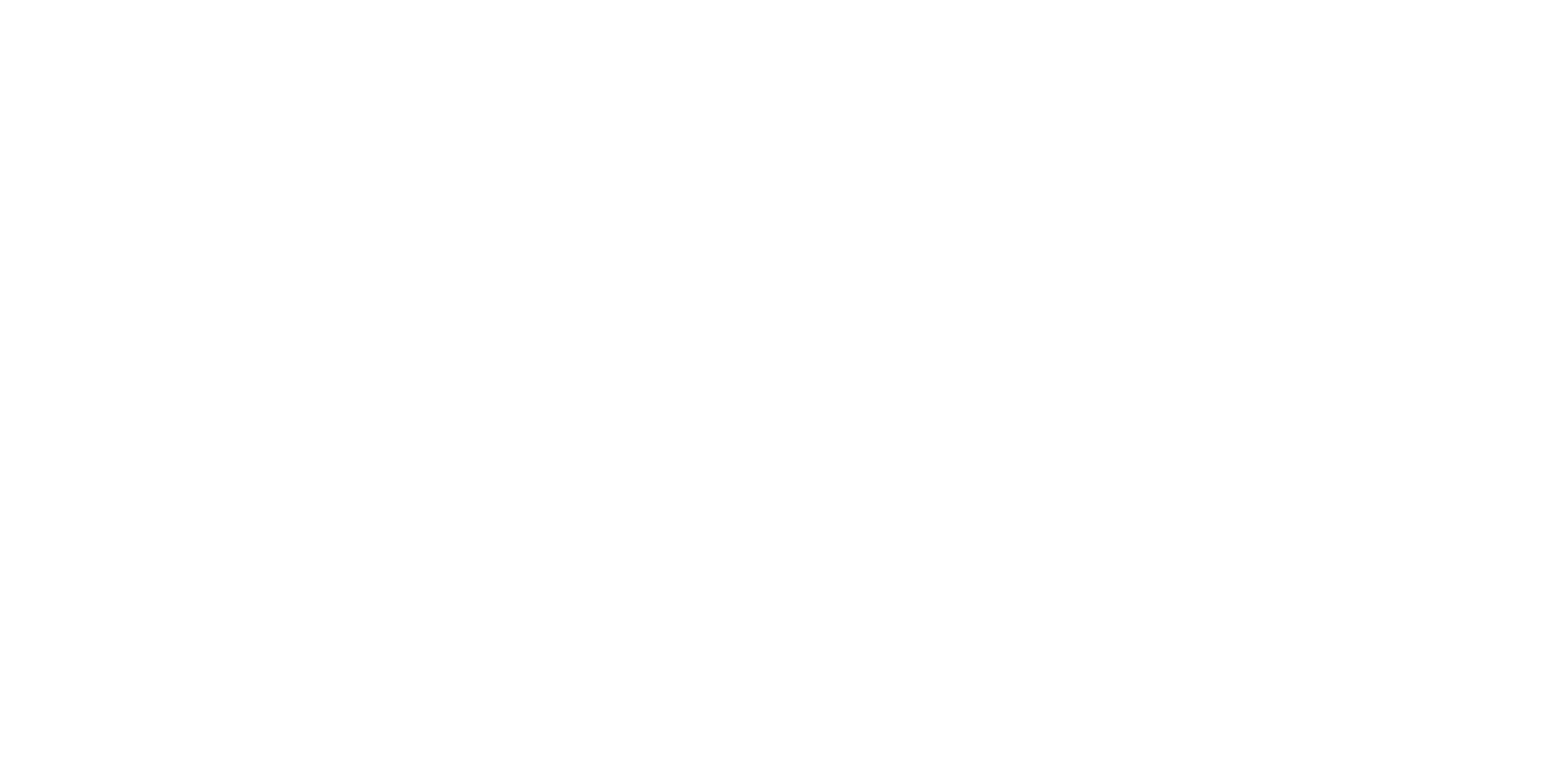 scroll, scrollTop: 0, scrollLeft: 0, axis: both 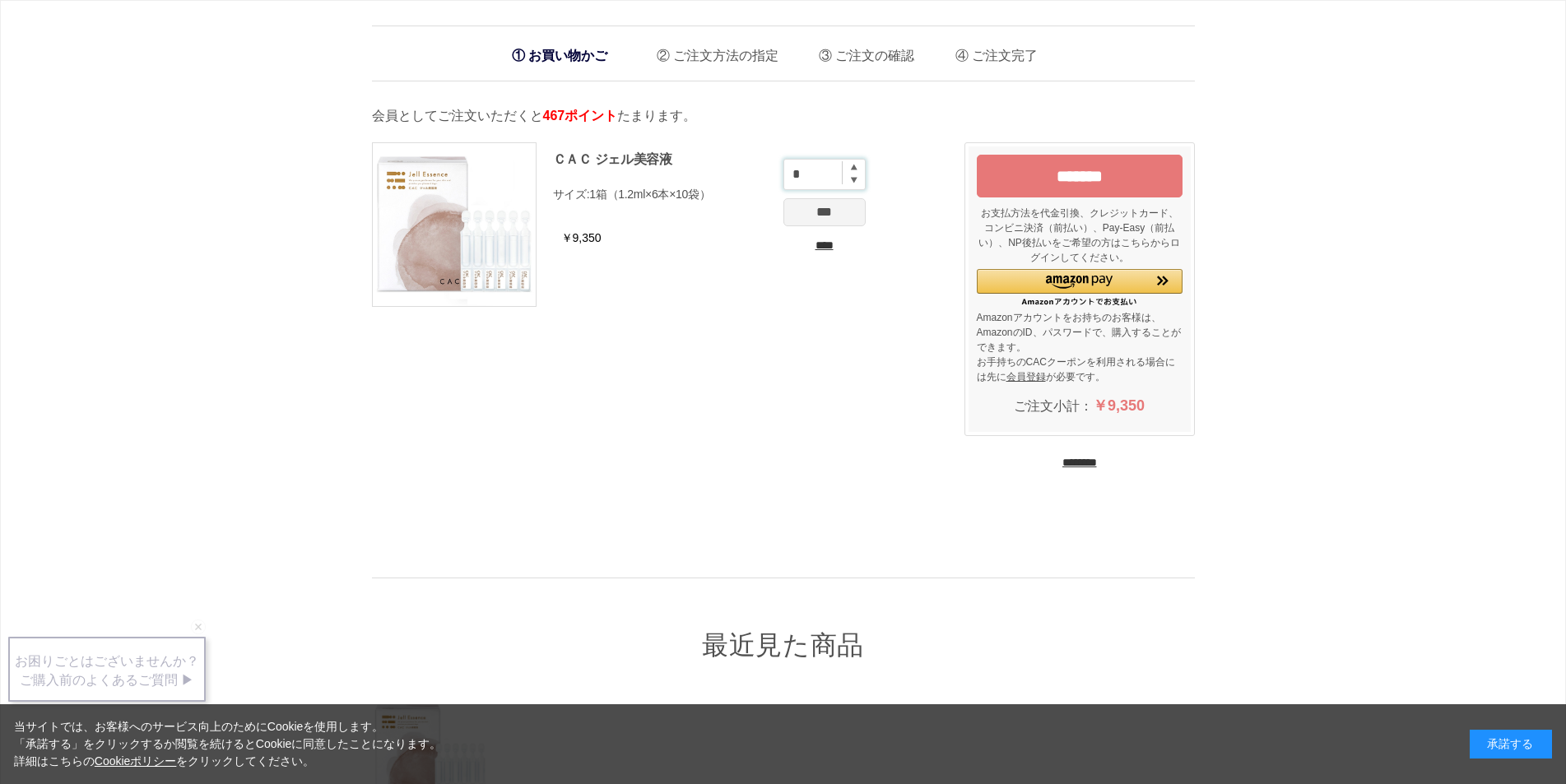 click on "*" at bounding box center (825, 174) 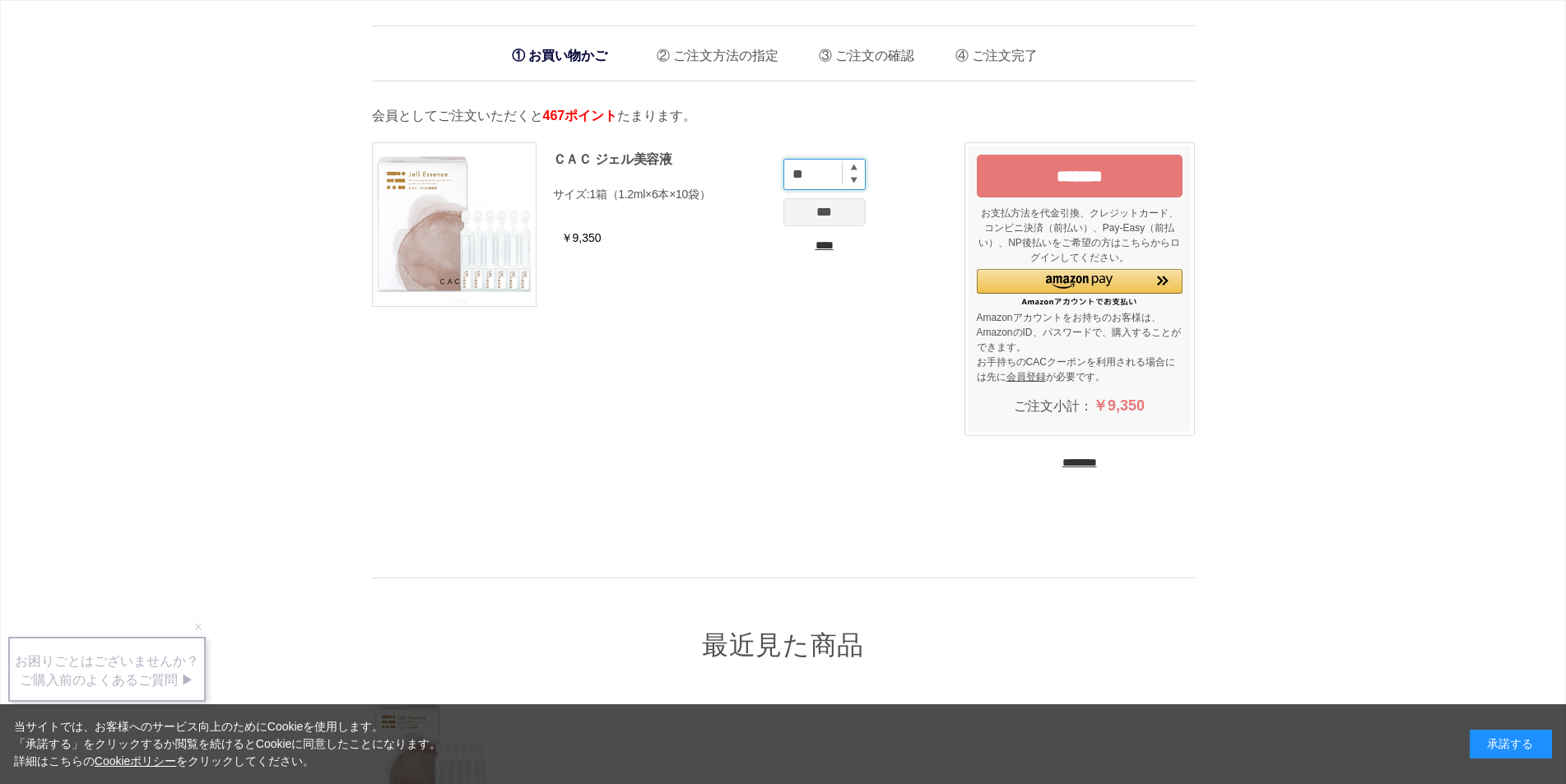 type on "**" 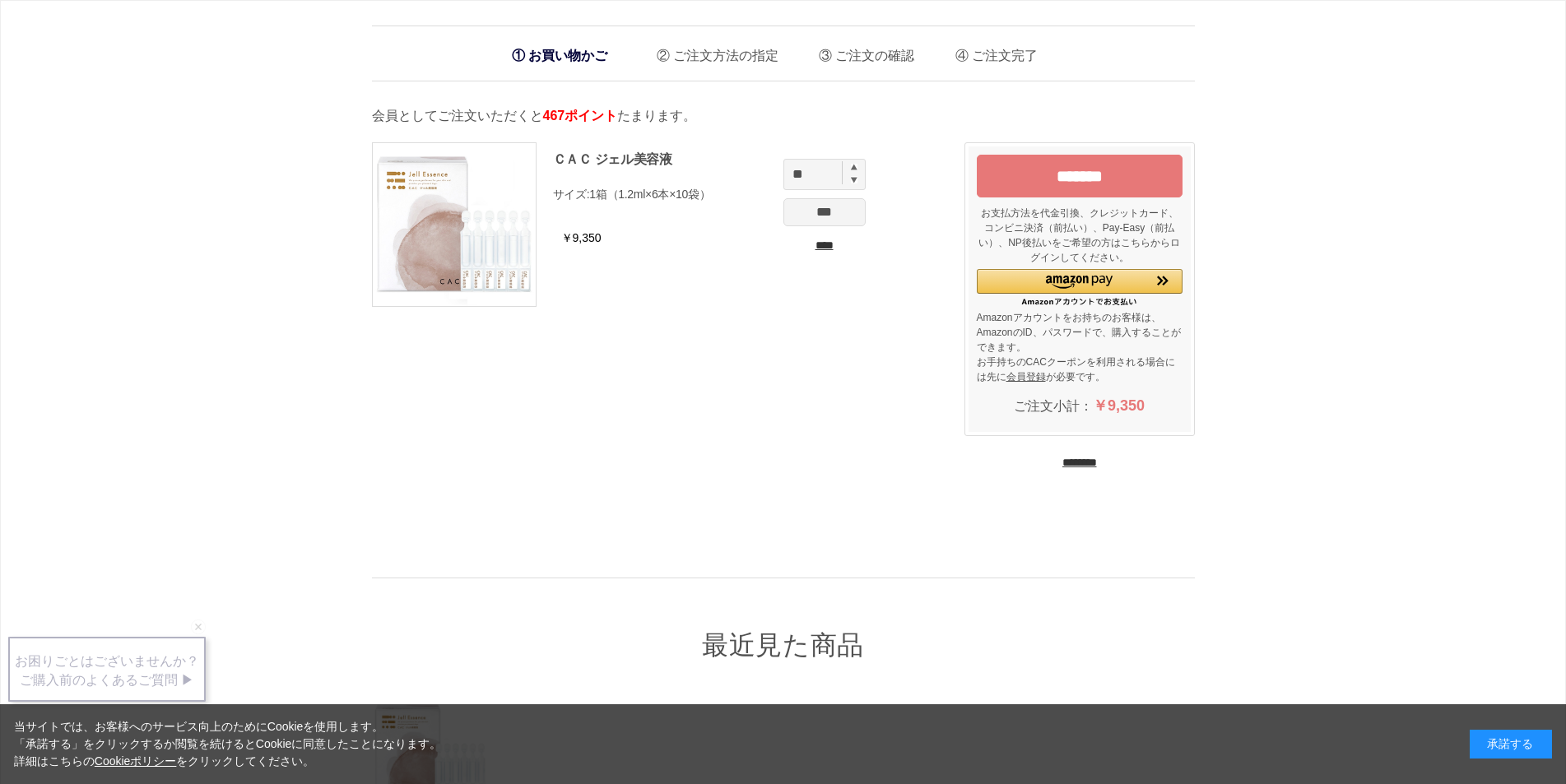 click on "***" at bounding box center (825, 212) 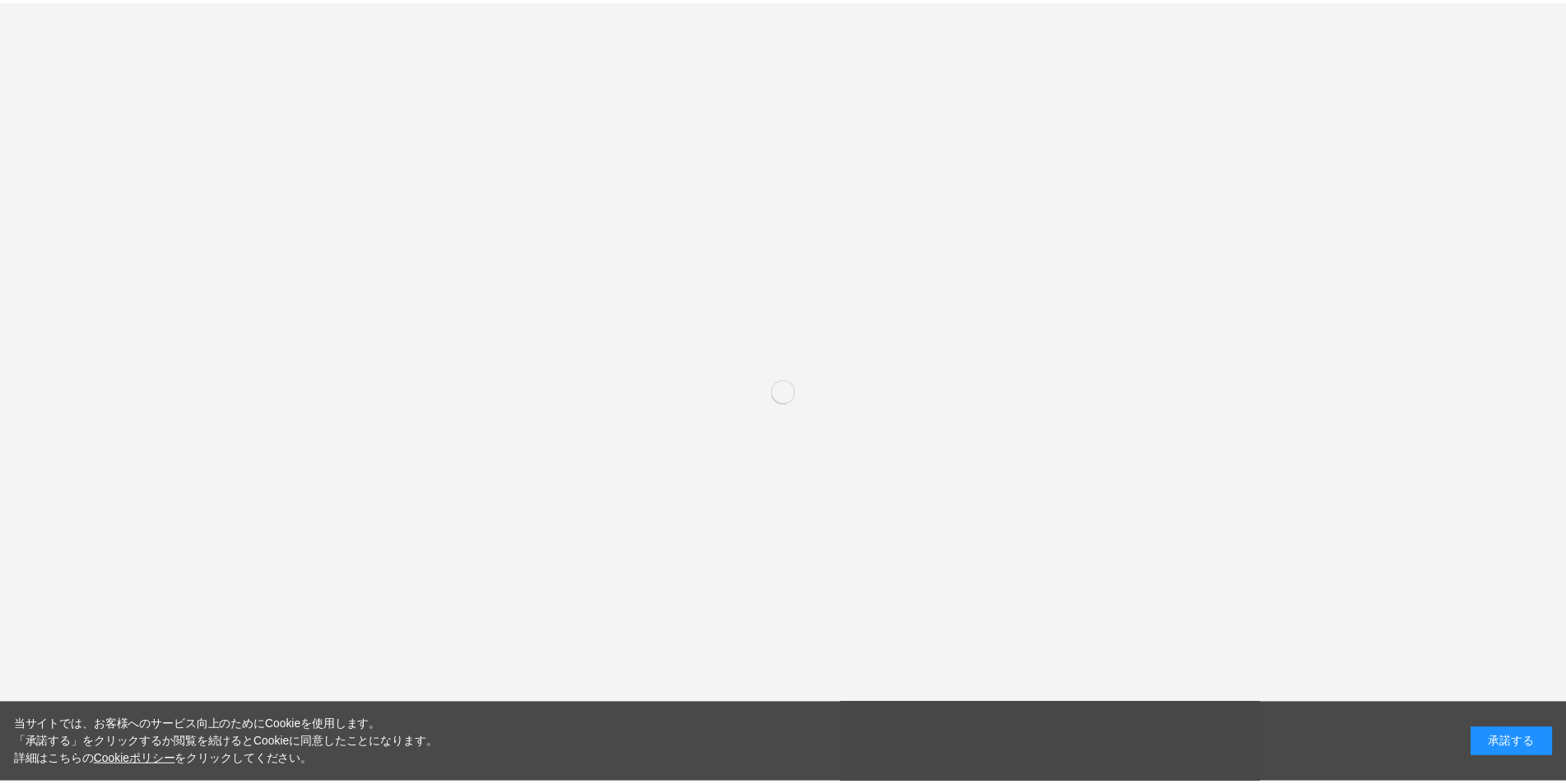 scroll, scrollTop: 0, scrollLeft: 0, axis: both 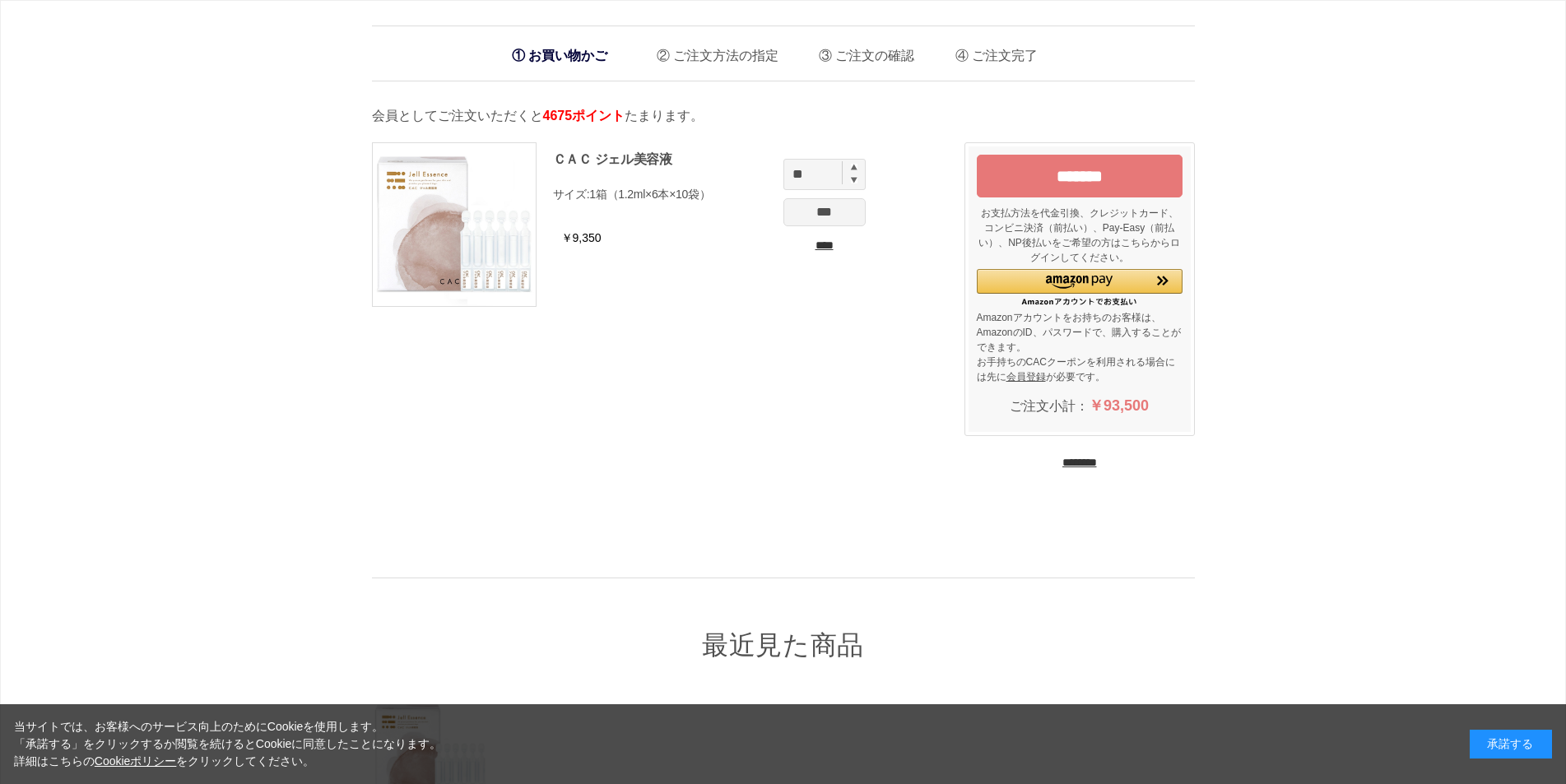 click on "*******" at bounding box center [1080, 176] 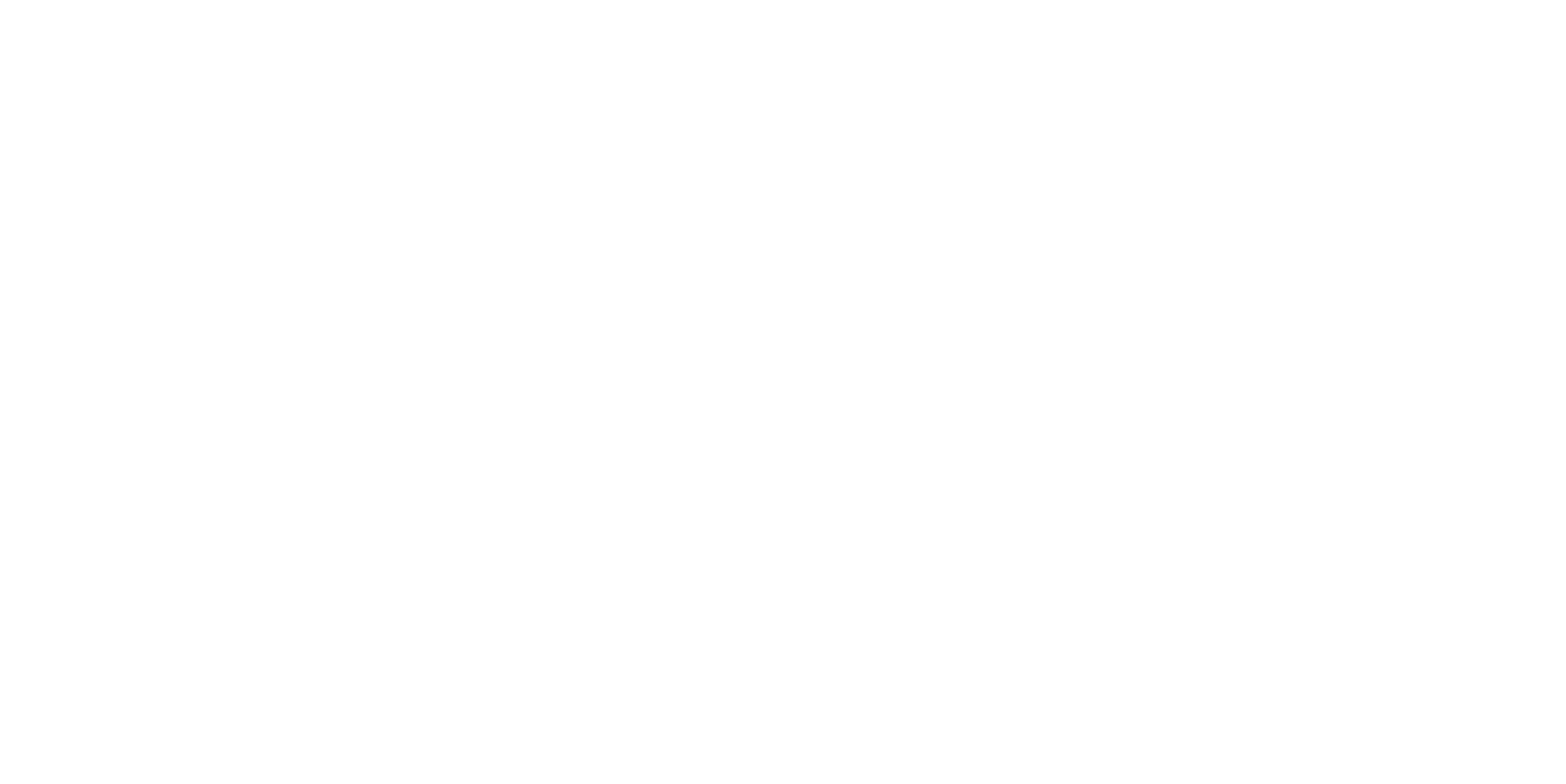 scroll, scrollTop: 0, scrollLeft: 0, axis: both 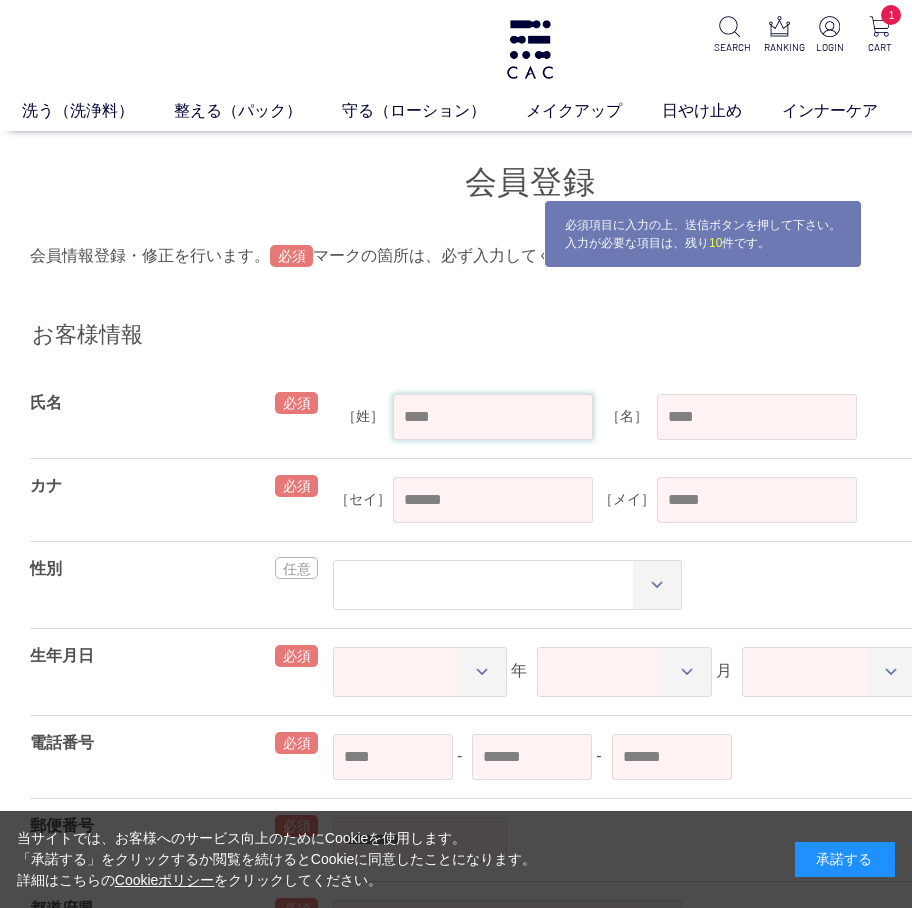 click at bounding box center [493, 417] 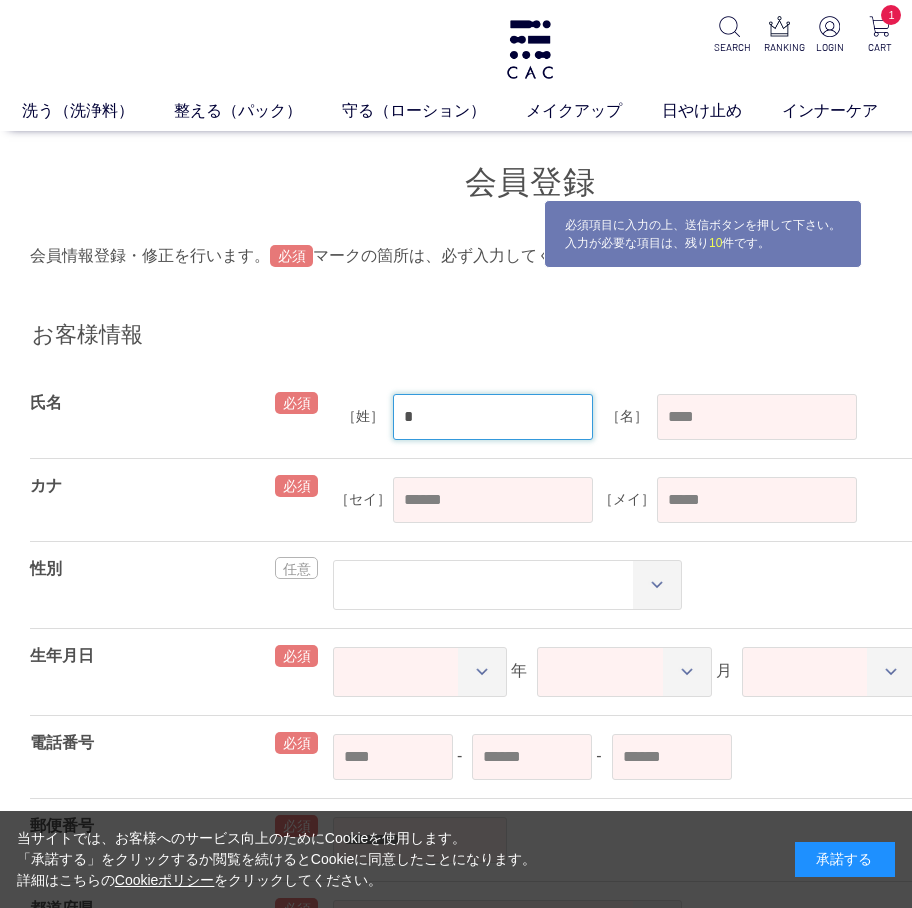 type on "*" 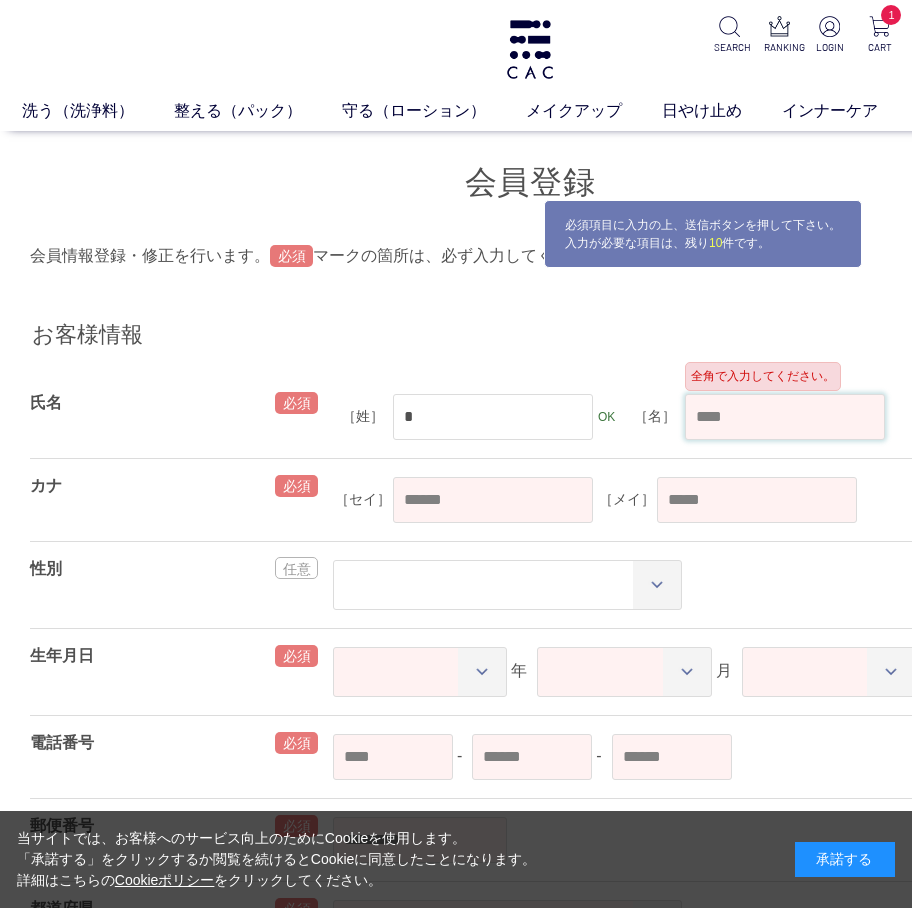click at bounding box center [785, 417] 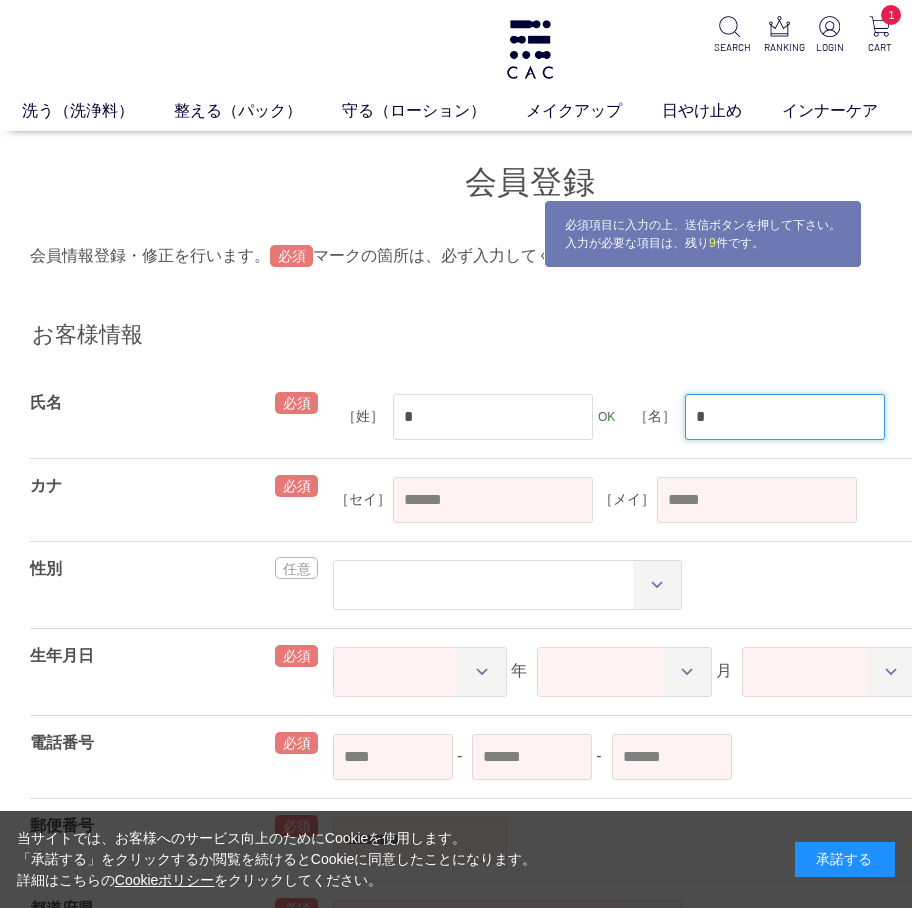 type on "*" 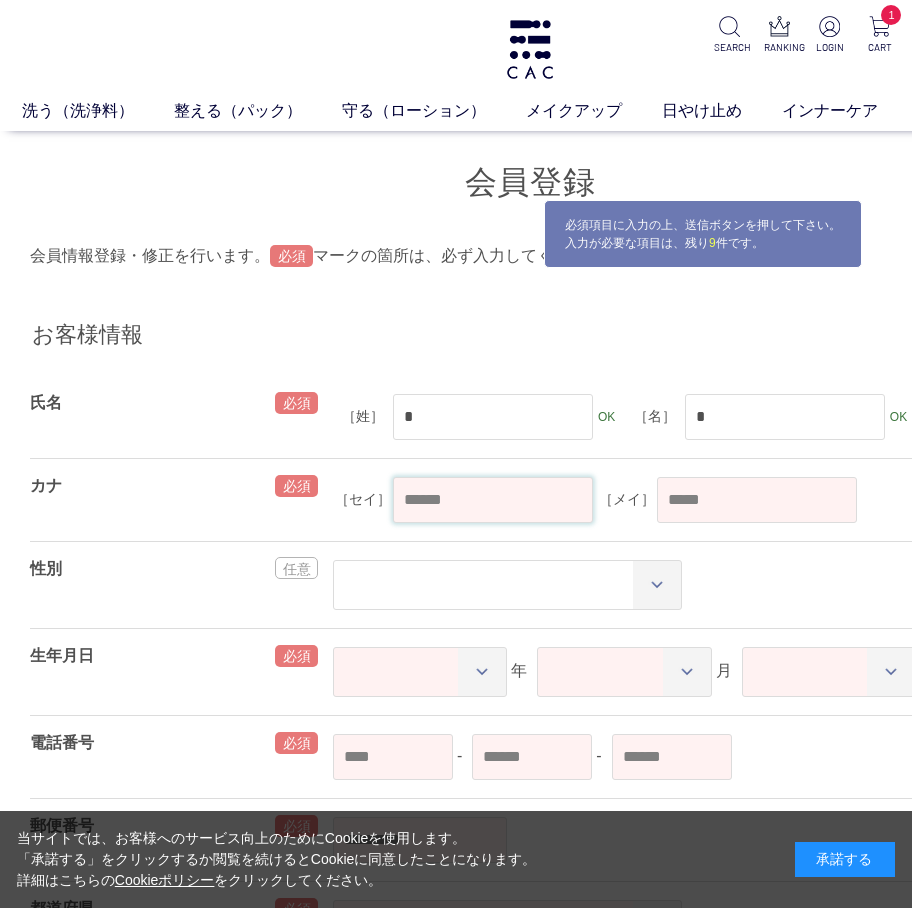 click at bounding box center (493, 500) 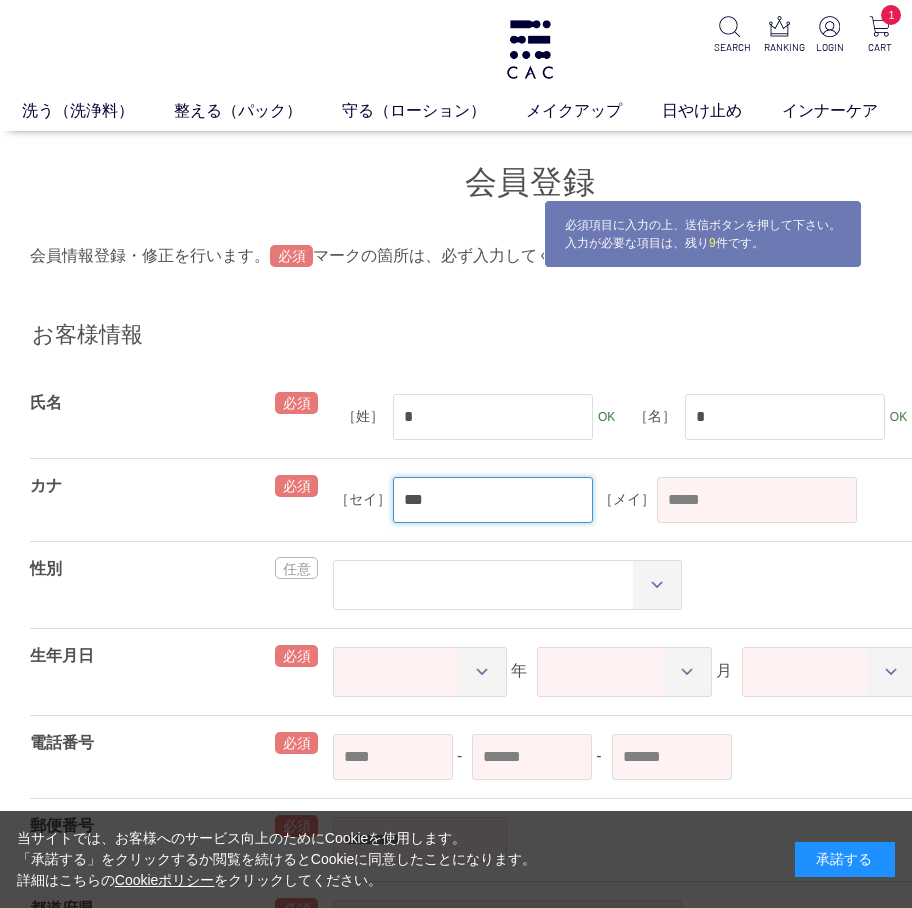 type on "***" 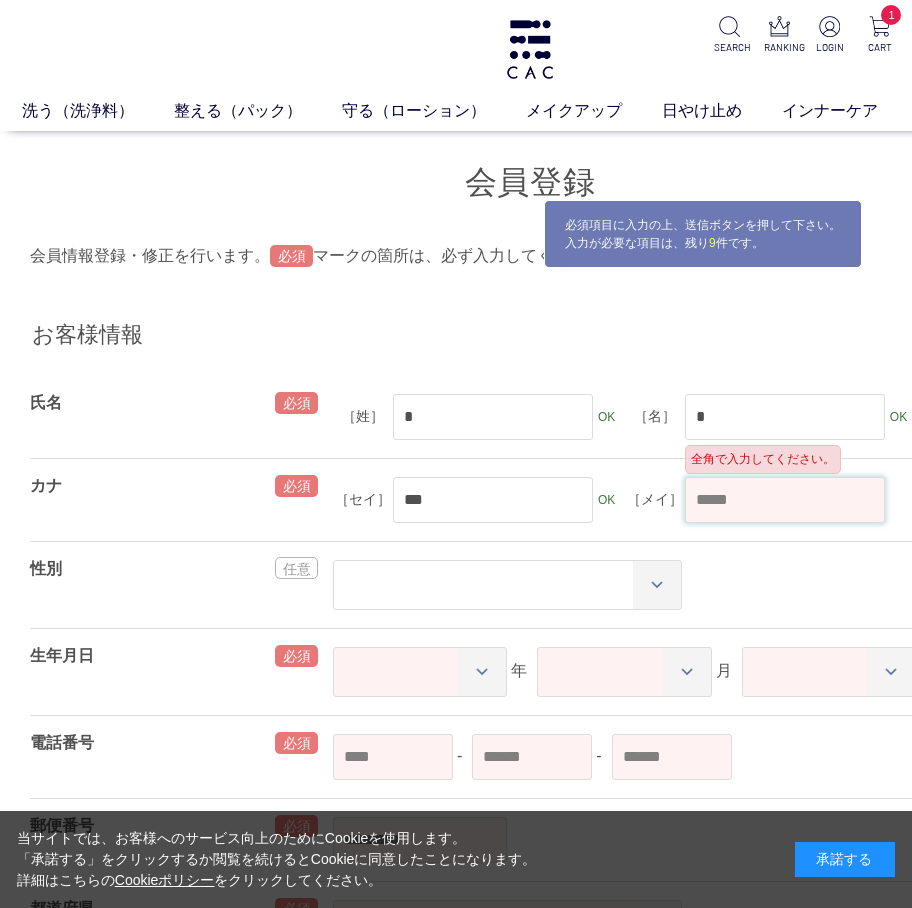click at bounding box center (785, 500) 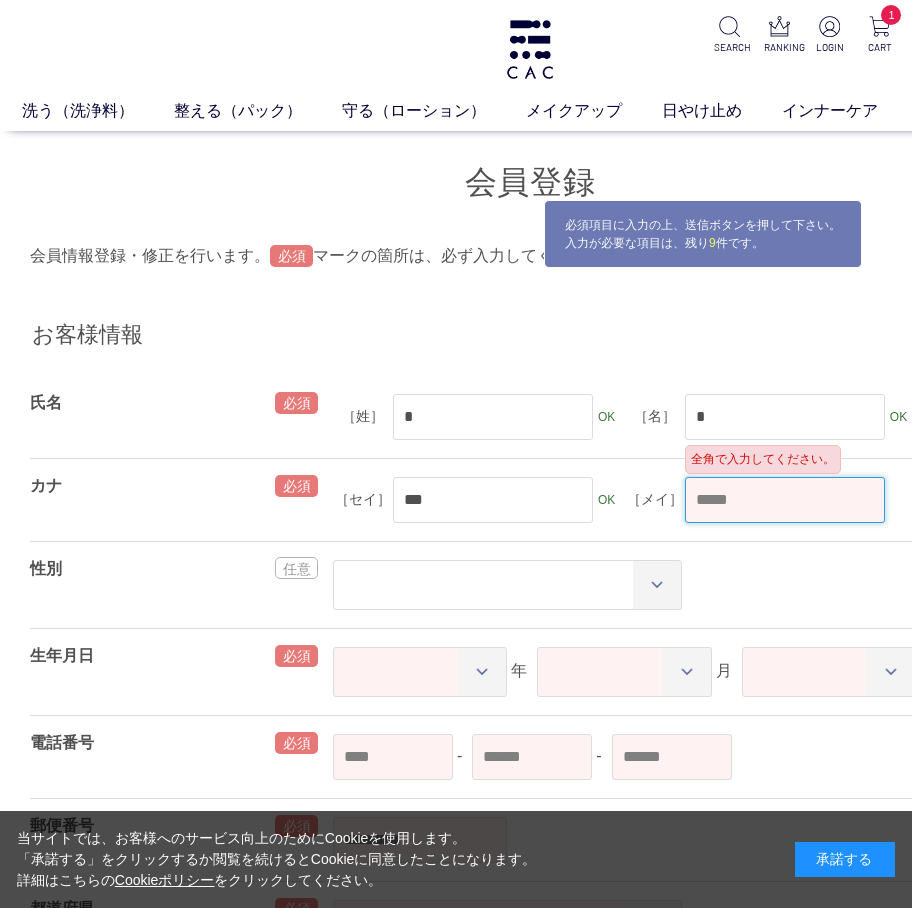paste on "***" 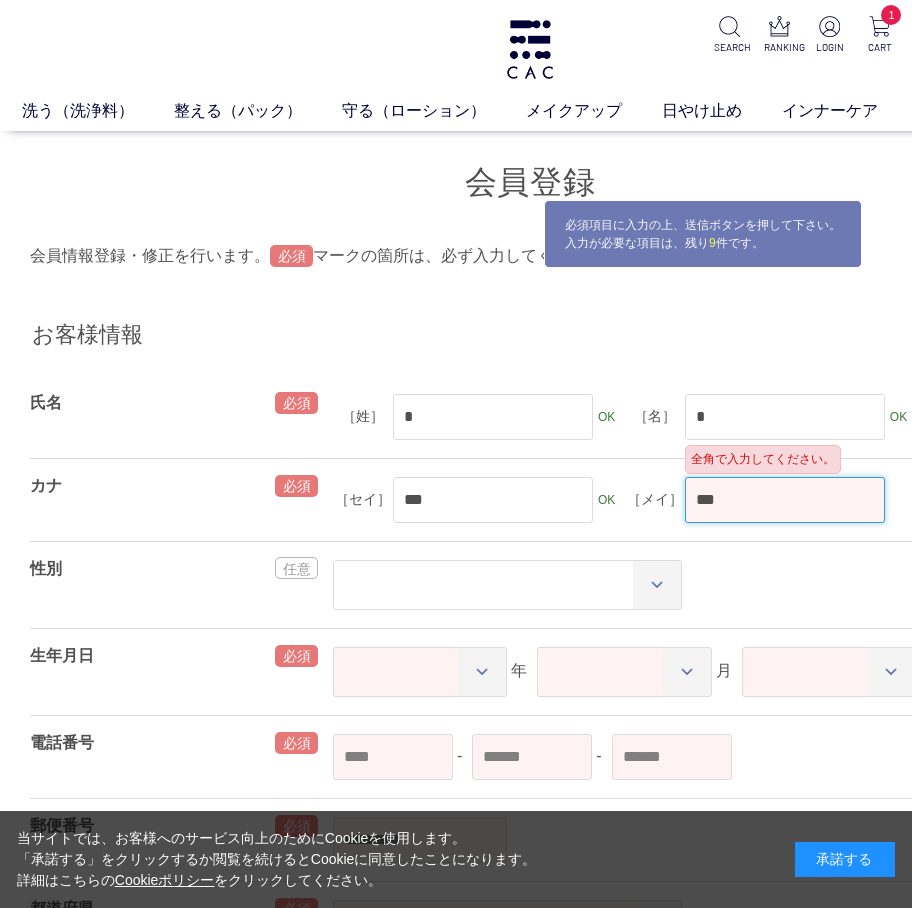 type on "***" 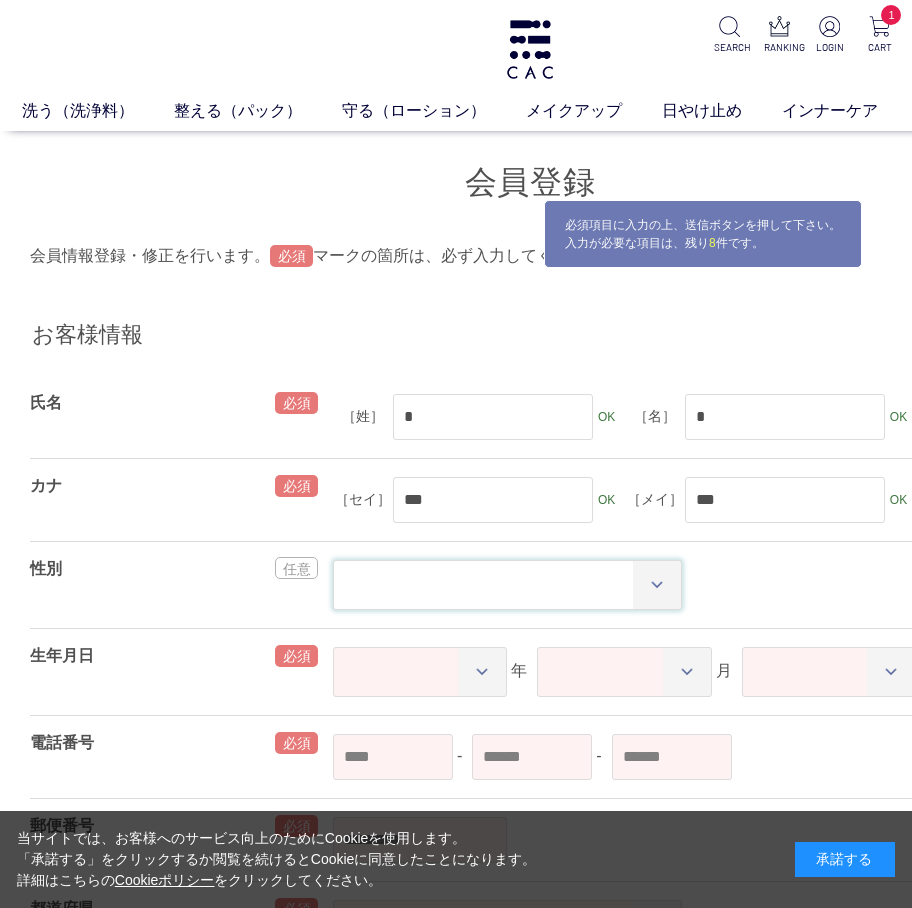 click on "** ** *****" at bounding box center [507, 585] 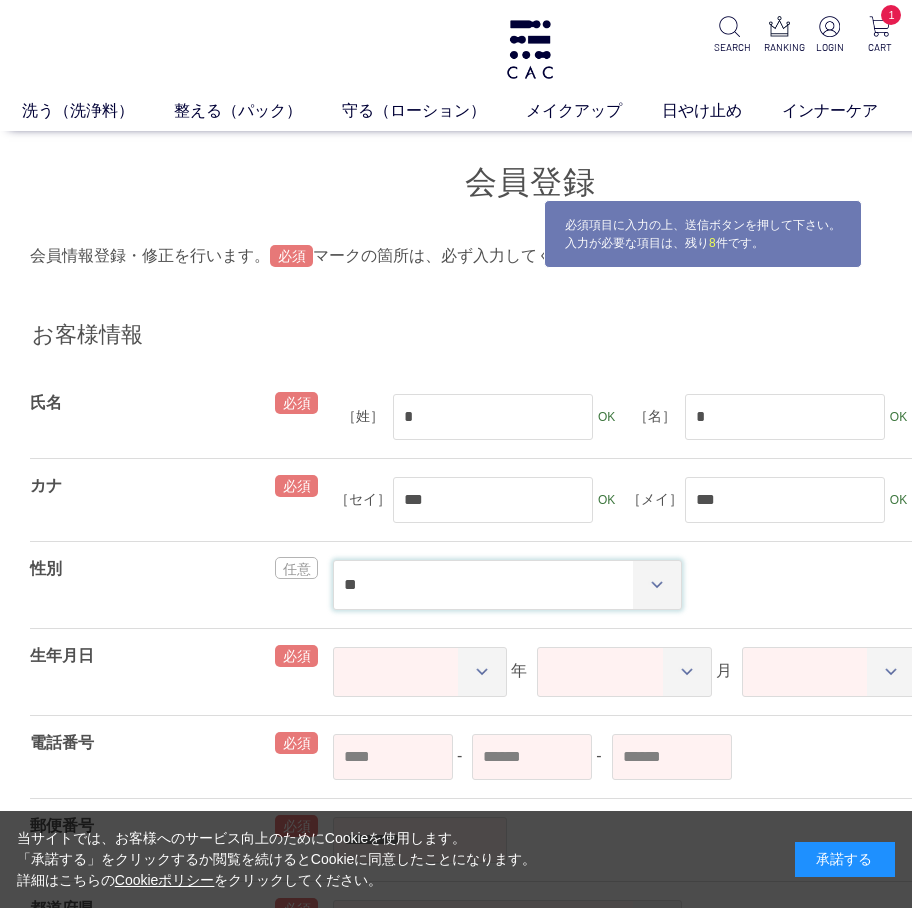 click on "** ** *****" at bounding box center (507, 585) 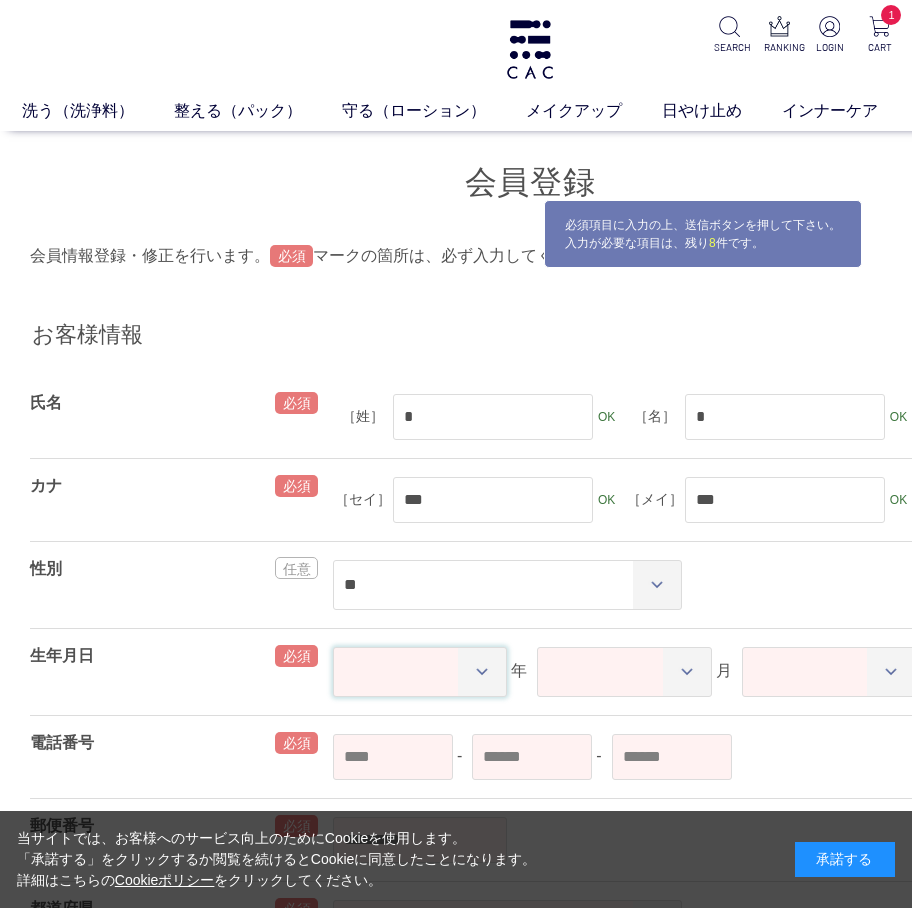 click on "**** **** **** **** **** **** **** **** **** **** **** **** **** **** **** **** **** **** **** **** **** **** **** **** **** **** **** **** **** **** **** **** **** **** **** **** **** **** **** **** **** **** **** **** **** **** **** **** **** **** **** **** **** **** **** **** **** **** **** **** **** **** **** **** **** **** **** **** **** **** **** **** **** **** **** **** **** **** **** **** **** **** **** **** **** **** **** **** **** **** **** **** **** **** **** **** **** **** **** **** **** **** **** **** **** **** **** **** **** **** **** **** **** **** ****" at bounding box center [420, 672] 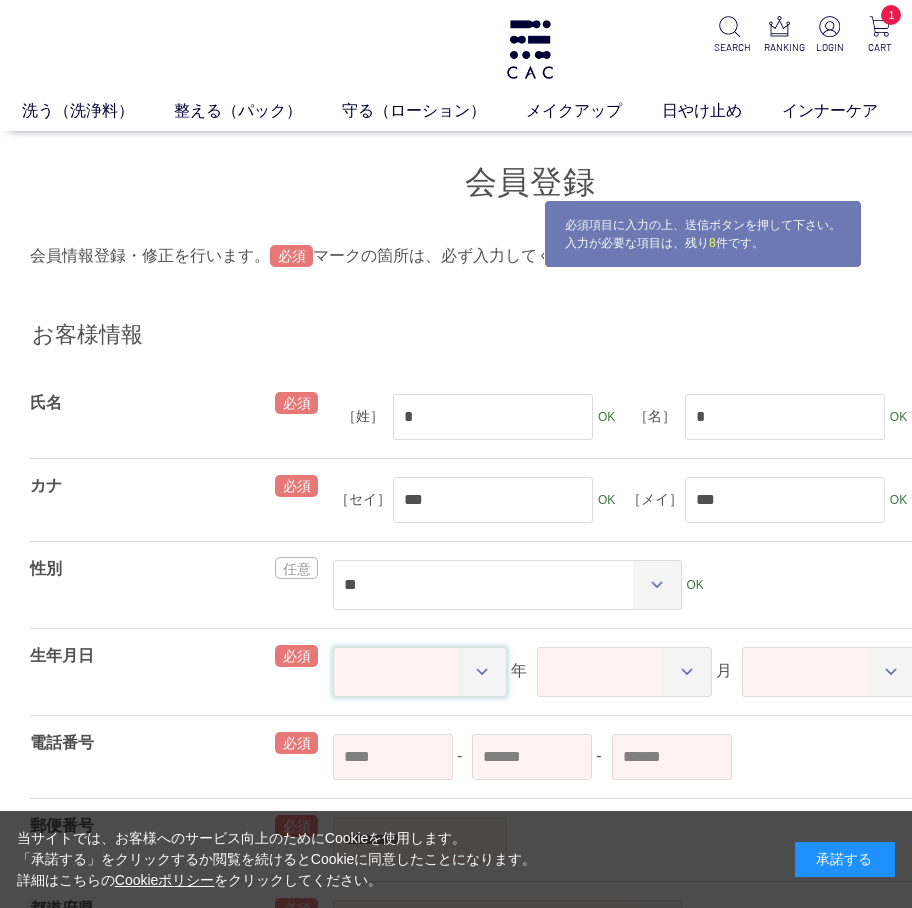 select on "****" 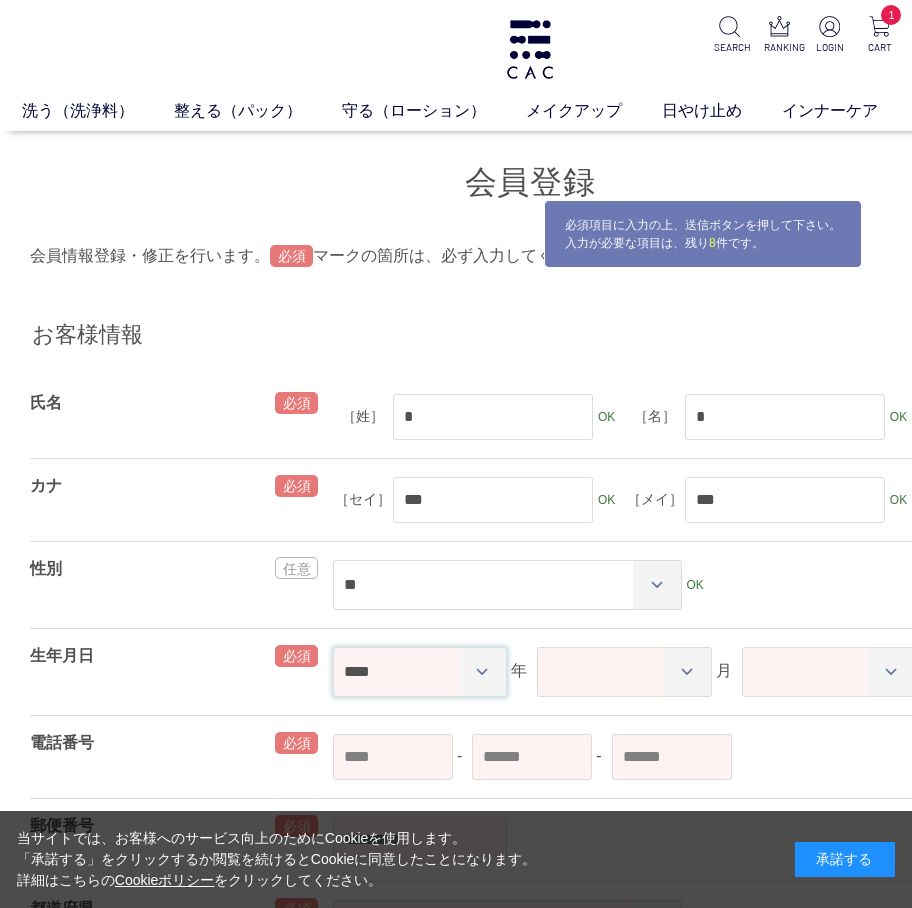 click on "**** **** **** **** **** **** **** **** **** **** **** **** **** **** **** **** **** **** **** **** **** **** **** **** **** **** **** **** **** **** **** **** **** **** **** **** **** **** **** **** **** **** **** **** **** **** **** **** **** **** **** **** **** **** **** **** **** **** **** **** **** **** **** **** **** **** **** **** **** **** **** **** **** **** **** **** **** **** **** **** **** **** **** **** **** **** **** **** **** **** **** **** **** **** **** **** **** **** **** **** **** **** **** **** **** **** **** **** **** **** **** **** **** **** ****" at bounding box center (420, 672) 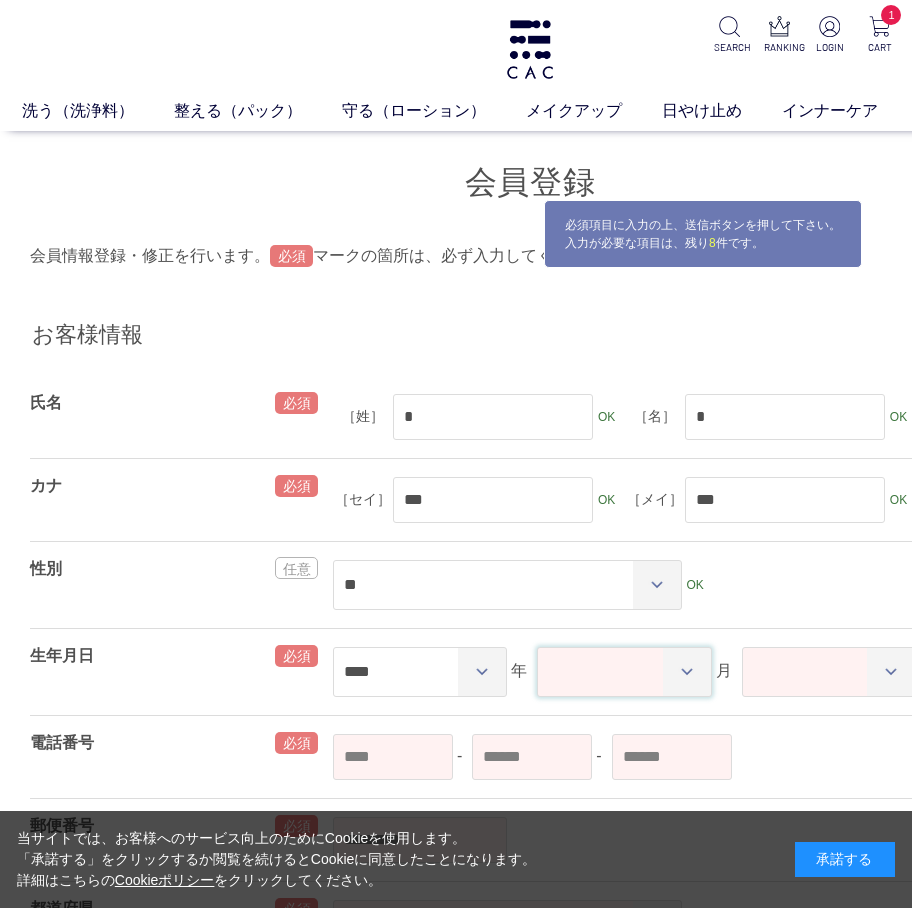 click on "** ** ** ** ** ** ** ** ** ** ** **" at bounding box center (624, 672) 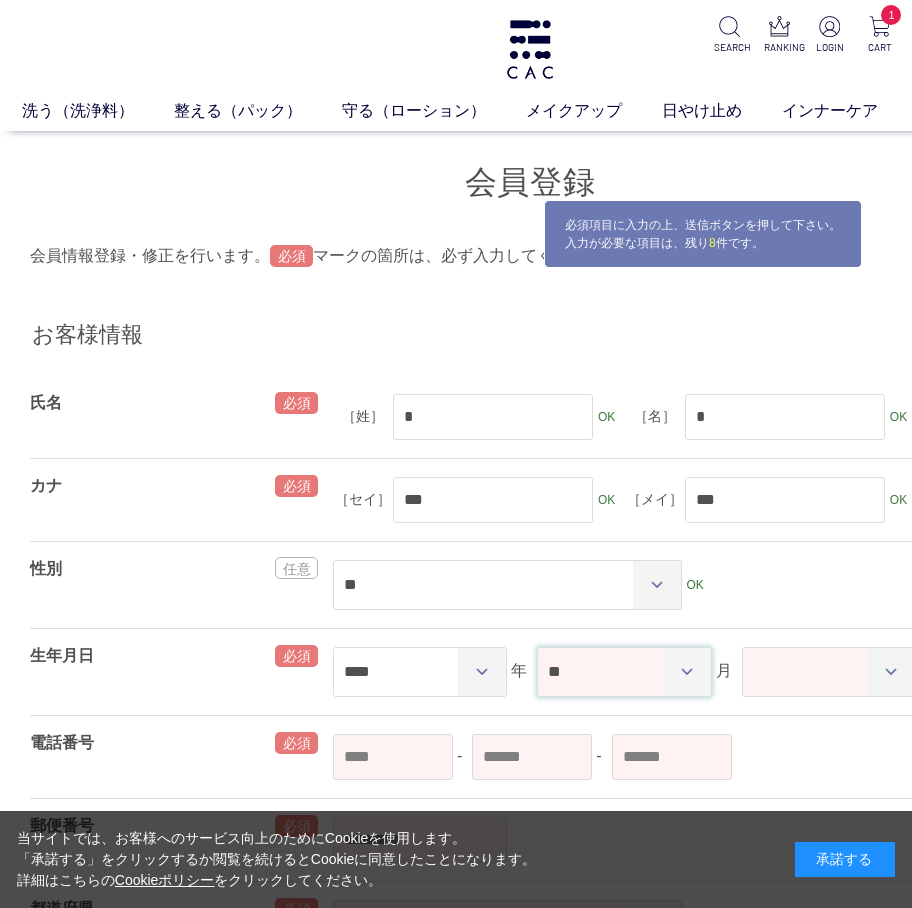 click on "** ** ** ** ** ** ** ** ** ** ** **" at bounding box center [624, 672] 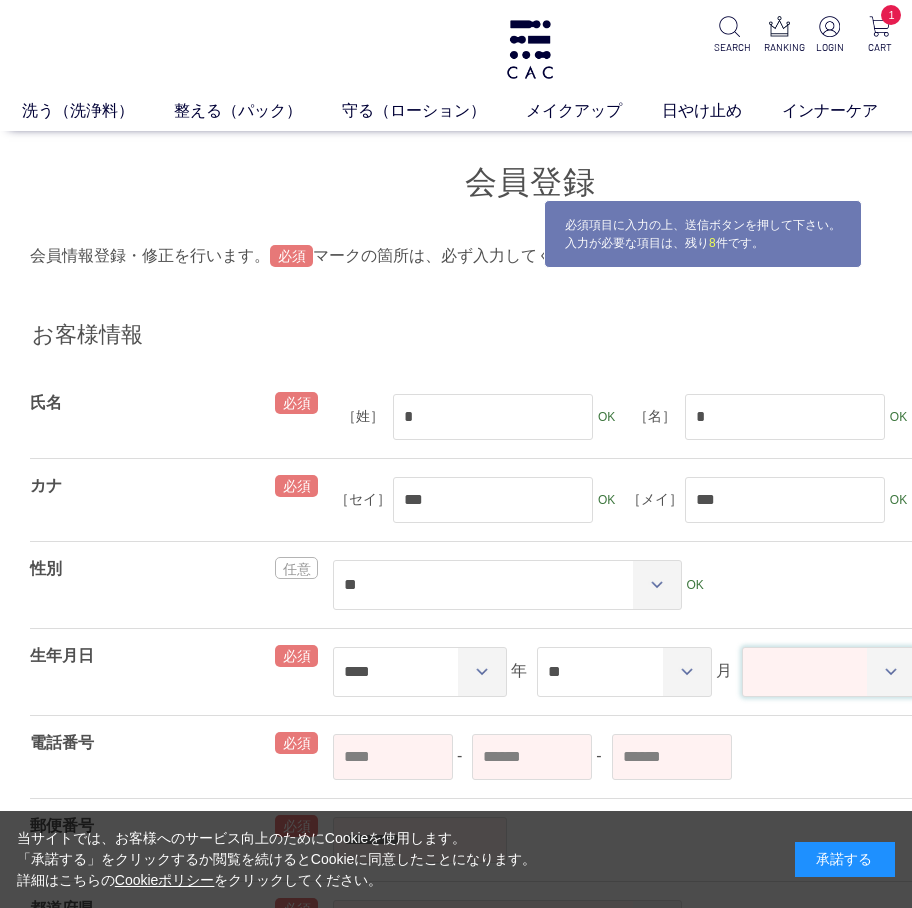 click on "** ** ** ** ** ** ** ** ** ** ** ** ** ** ** ** ** ** ** ** ** ** ** ** ** ** ** ** ** ** **" at bounding box center [829, 672] 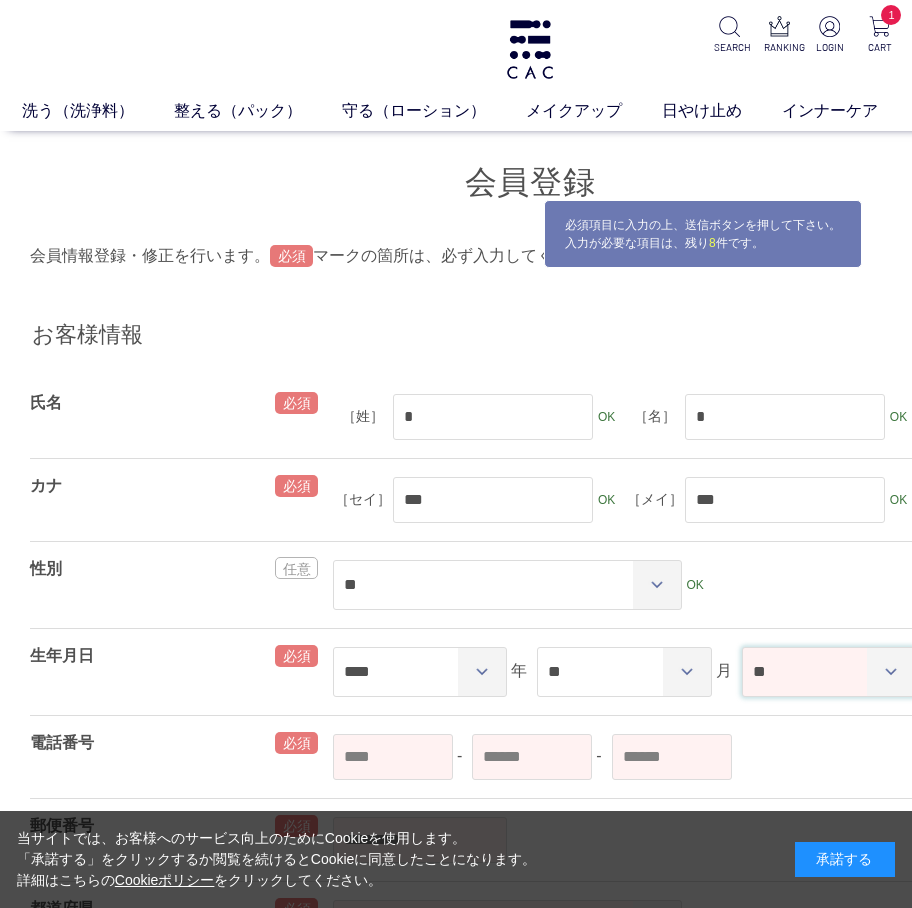 click on "** ** ** ** ** ** ** ** ** ** ** ** ** ** ** ** ** ** ** ** ** ** ** ** ** ** ** ** ** ** **" at bounding box center (829, 672) 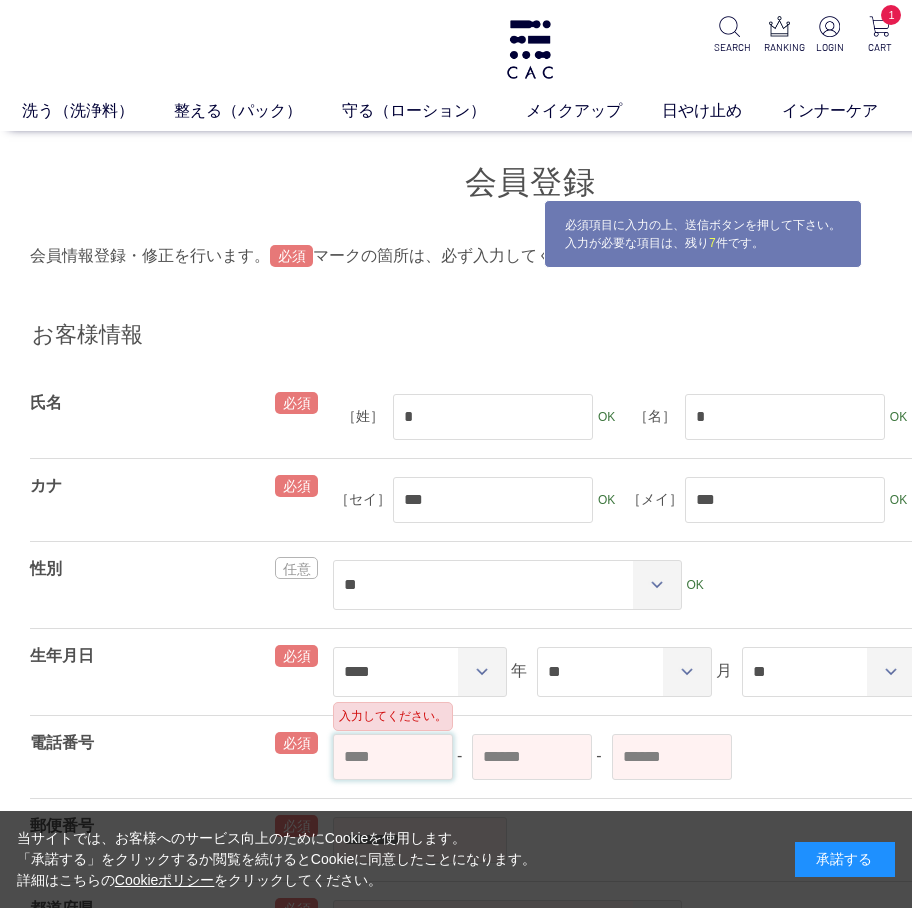 click at bounding box center (393, 757) 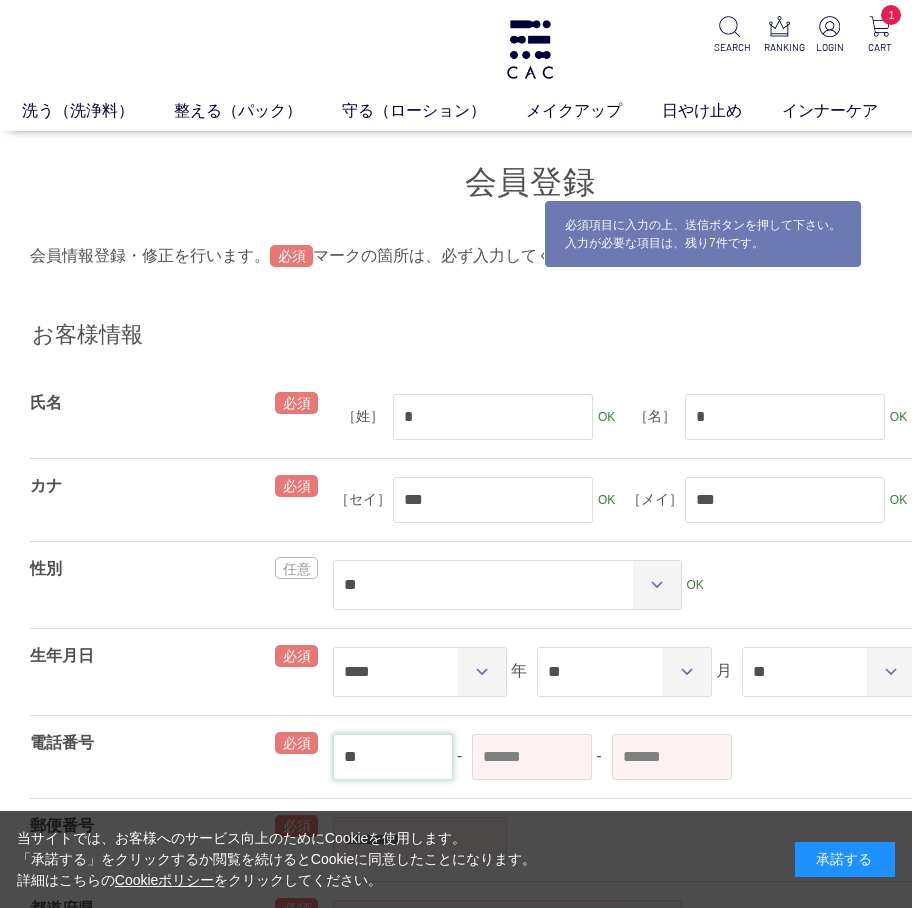 type on "**" 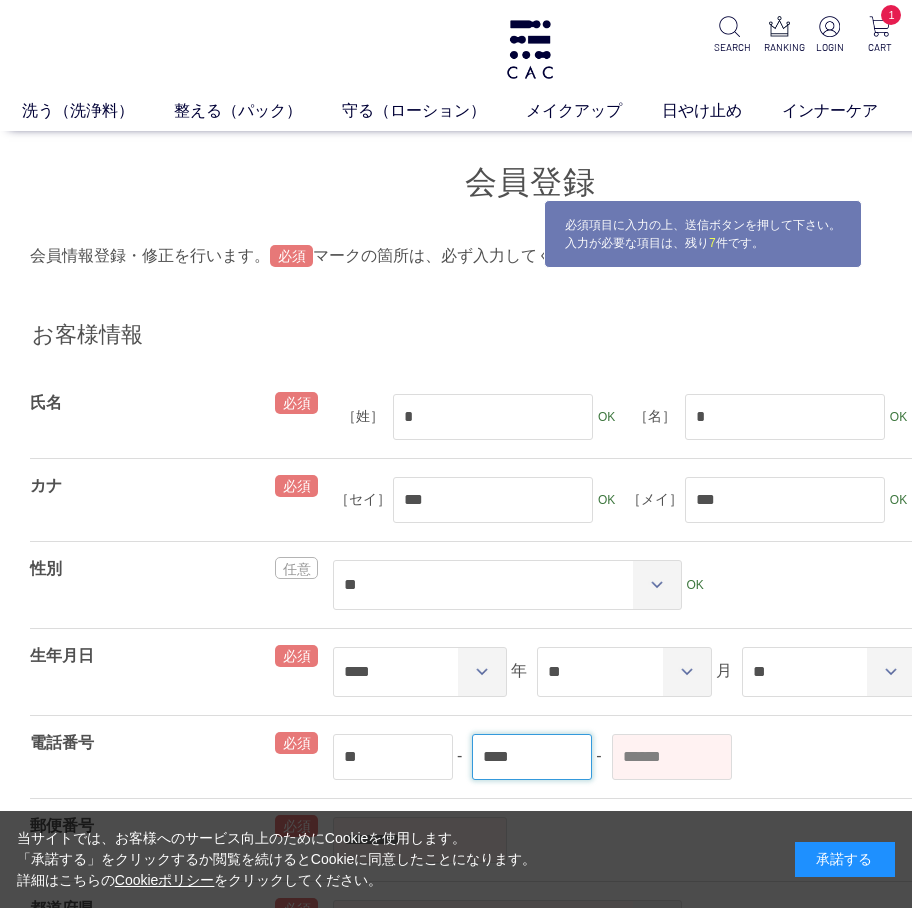 type on "****" 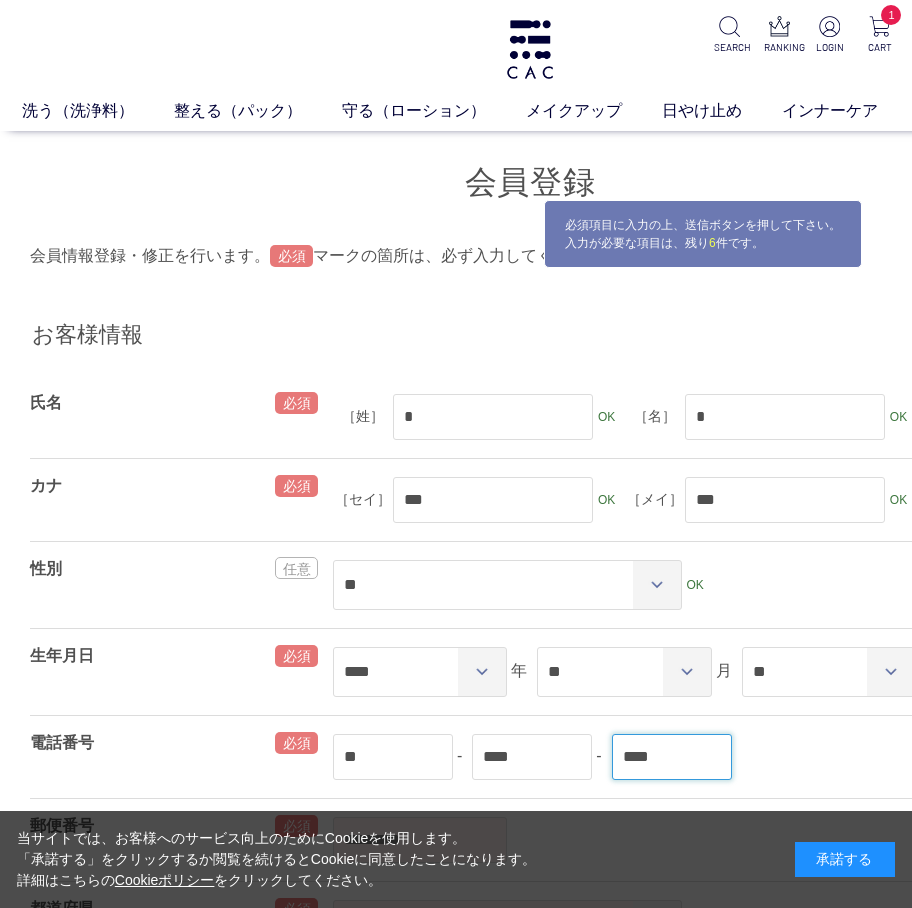 type on "****" 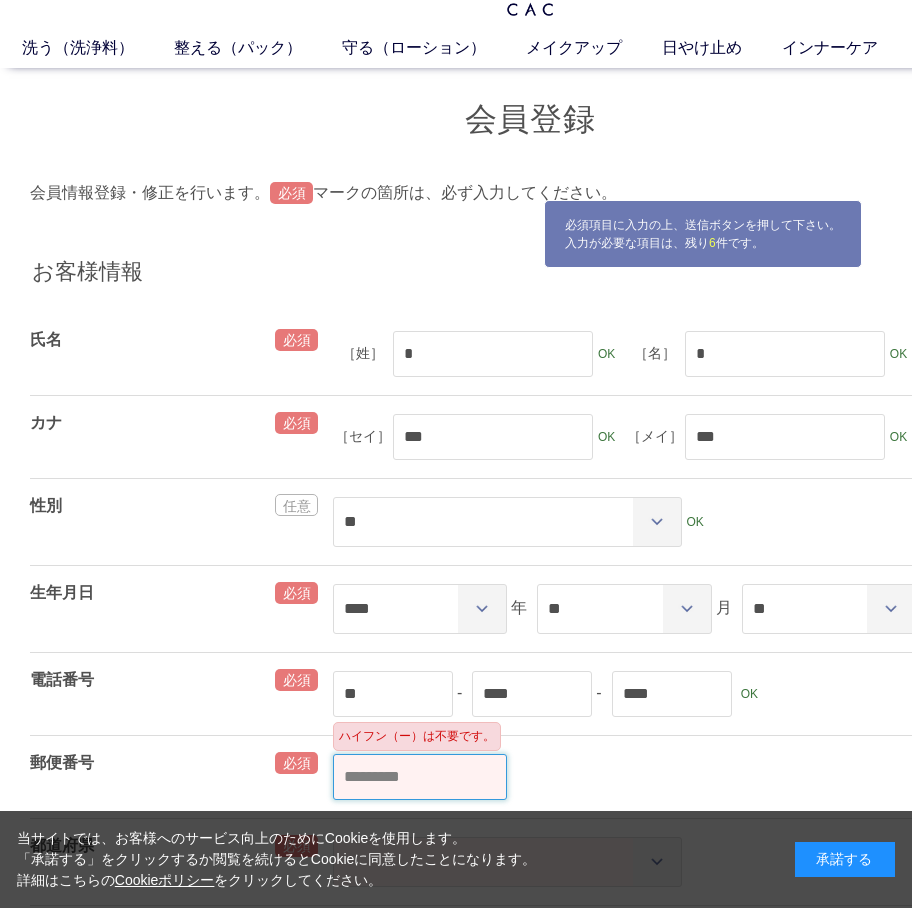 scroll, scrollTop: 267, scrollLeft: 0, axis: vertical 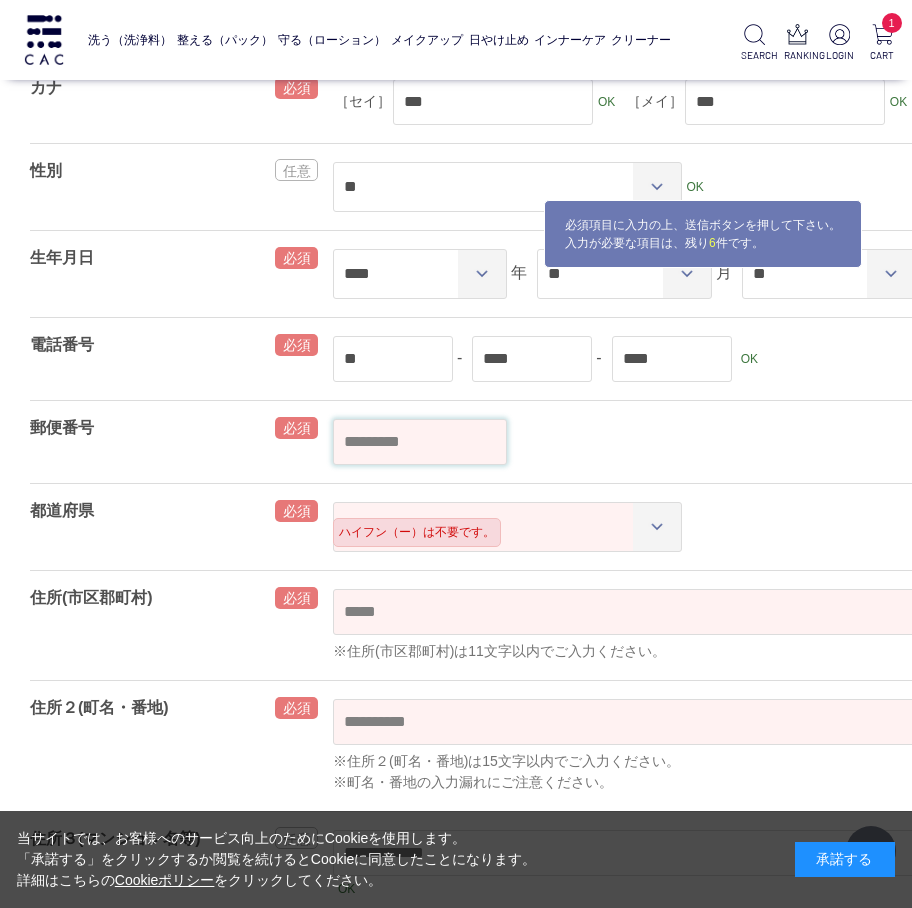 click at bounding box center [420, 442] 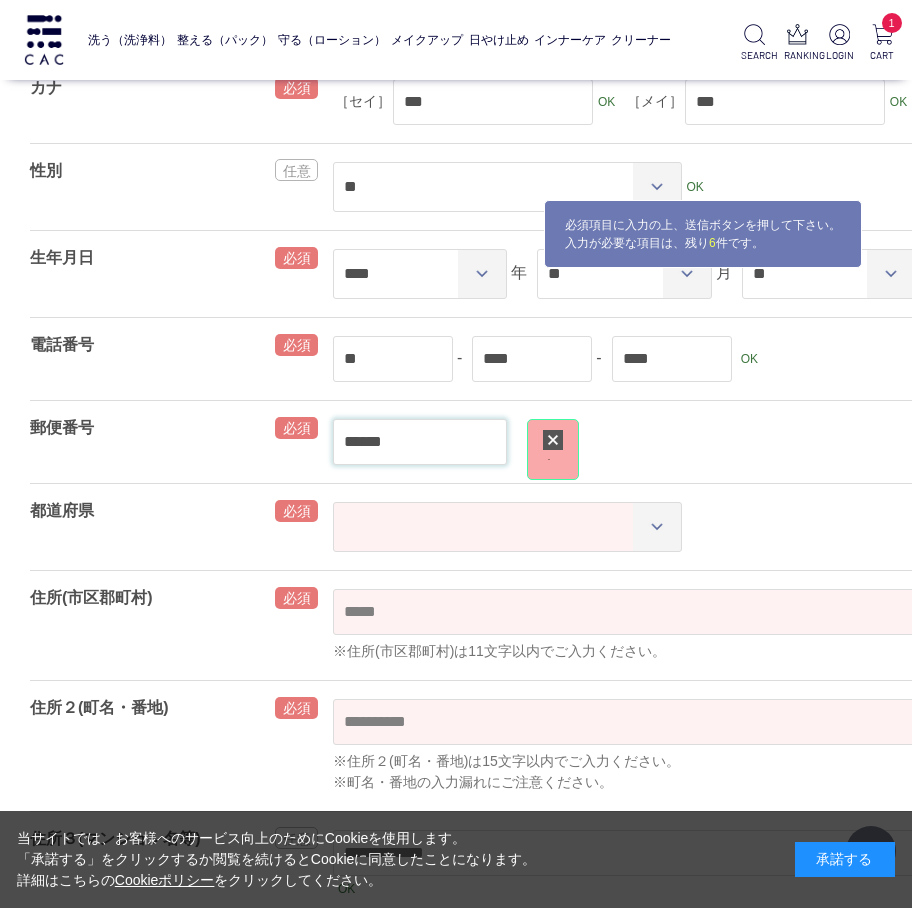 type on "*******" 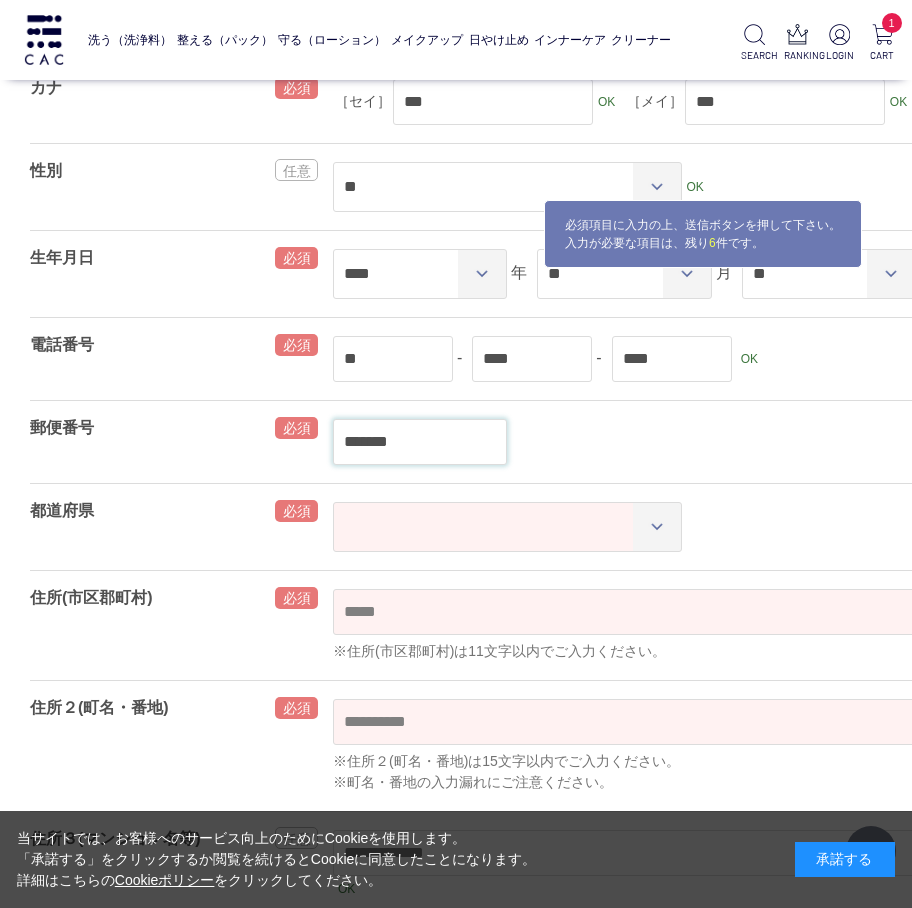 select on "***" 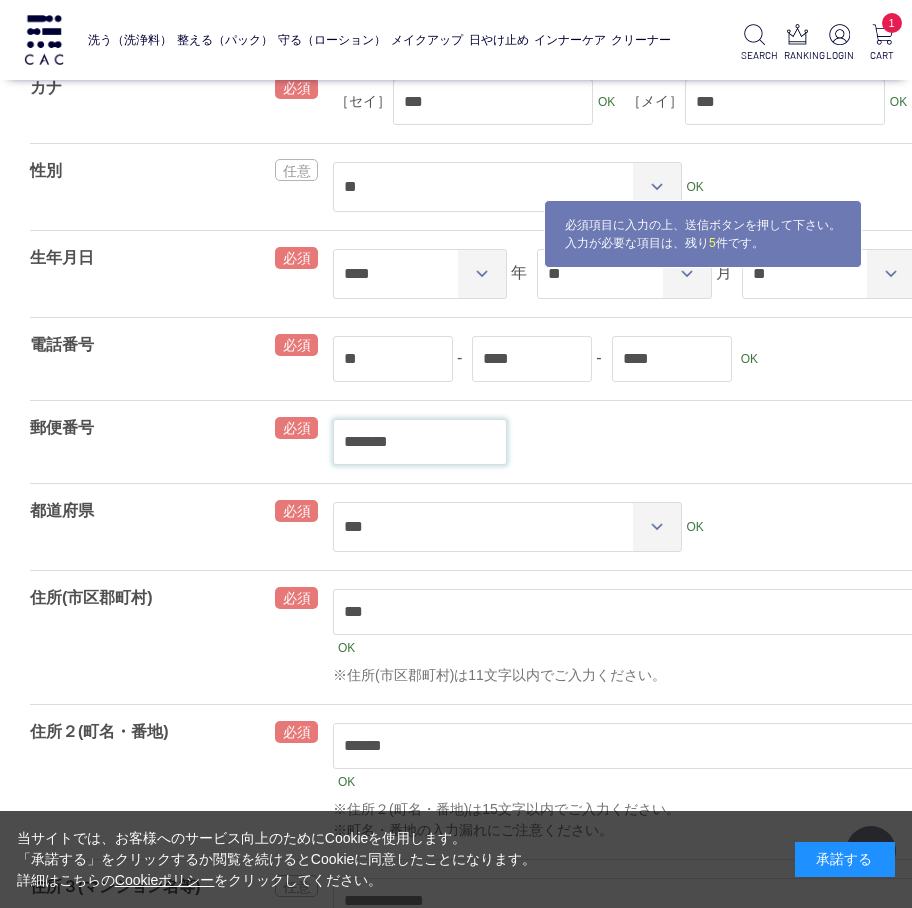type on "*******" 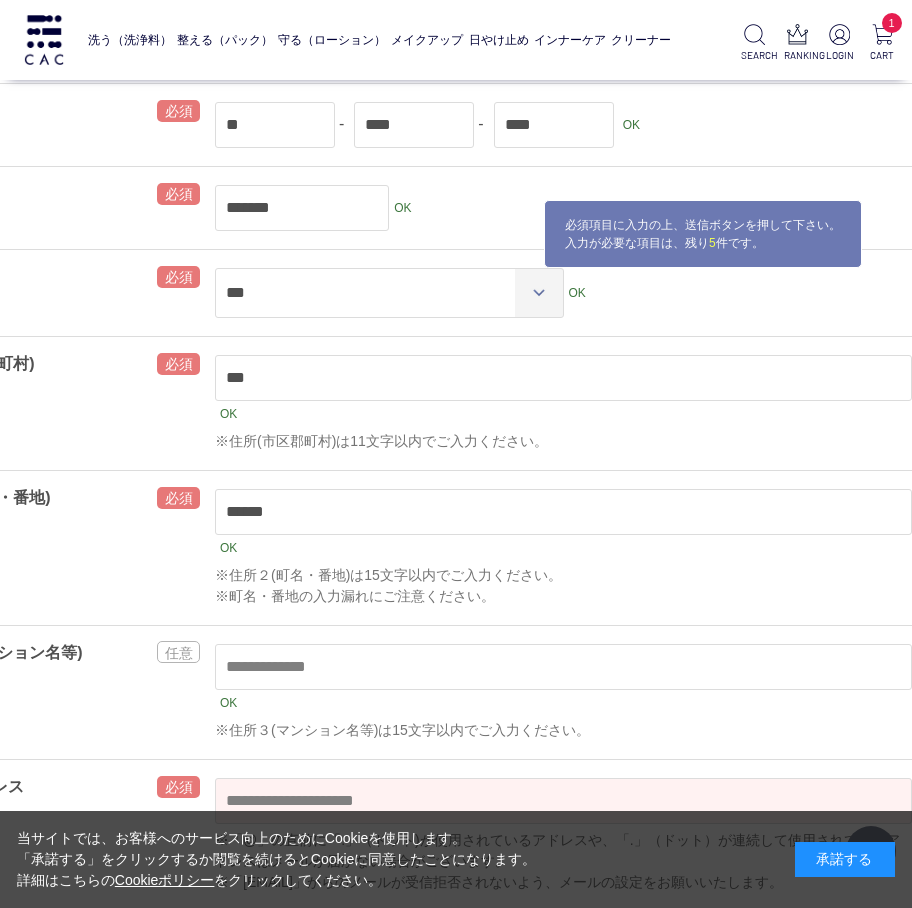 scroll, scrollTop: 533, scrollLeft: 118, axis: both 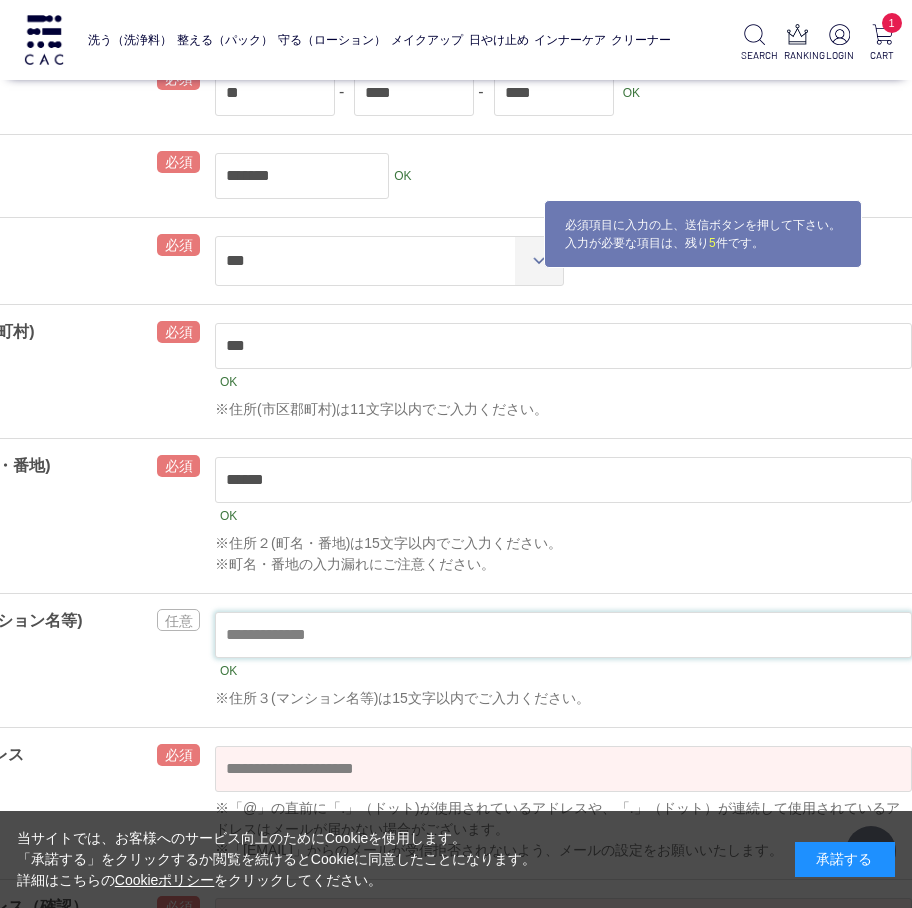 click at bounding box center (563, 635) 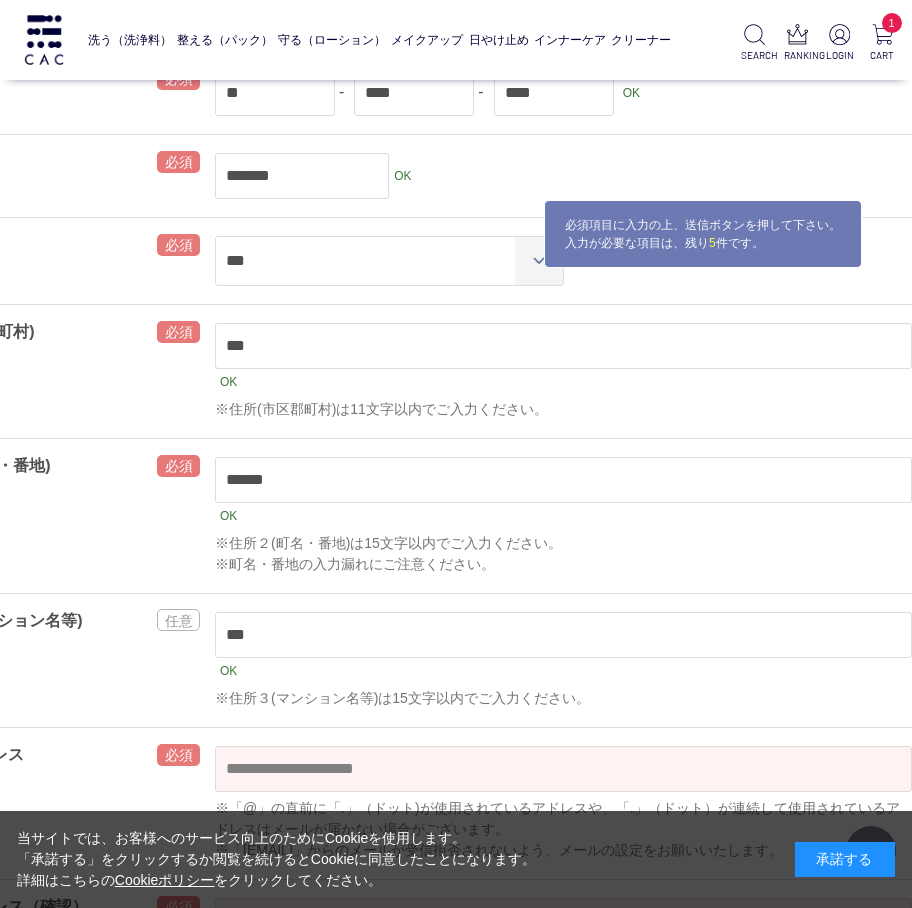 type on "***" 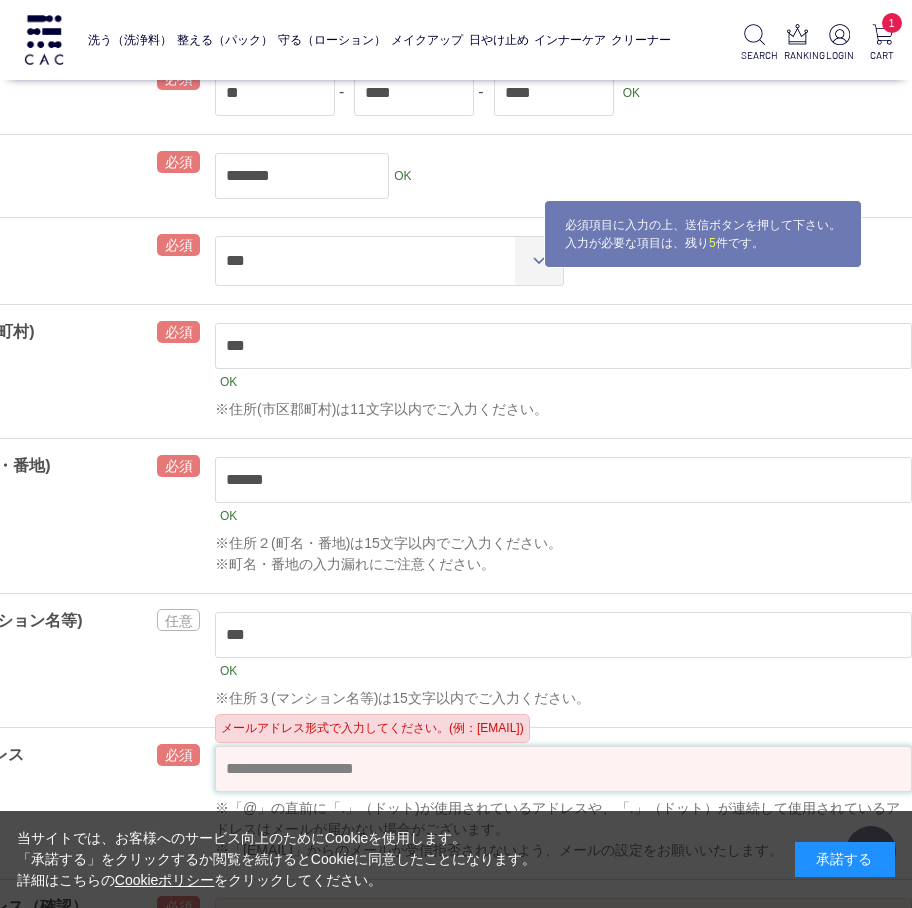 click at bounding box center [563, 769] 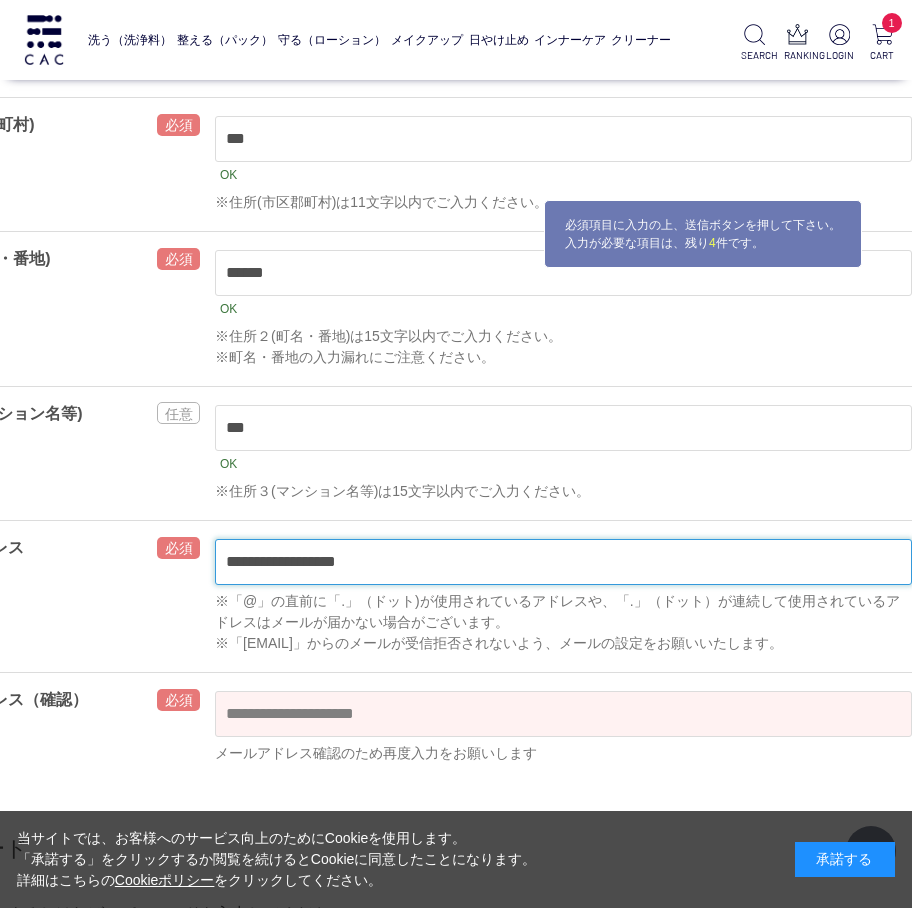 scroll, scrollTop: 800, scrollLeft: 118, axis: both 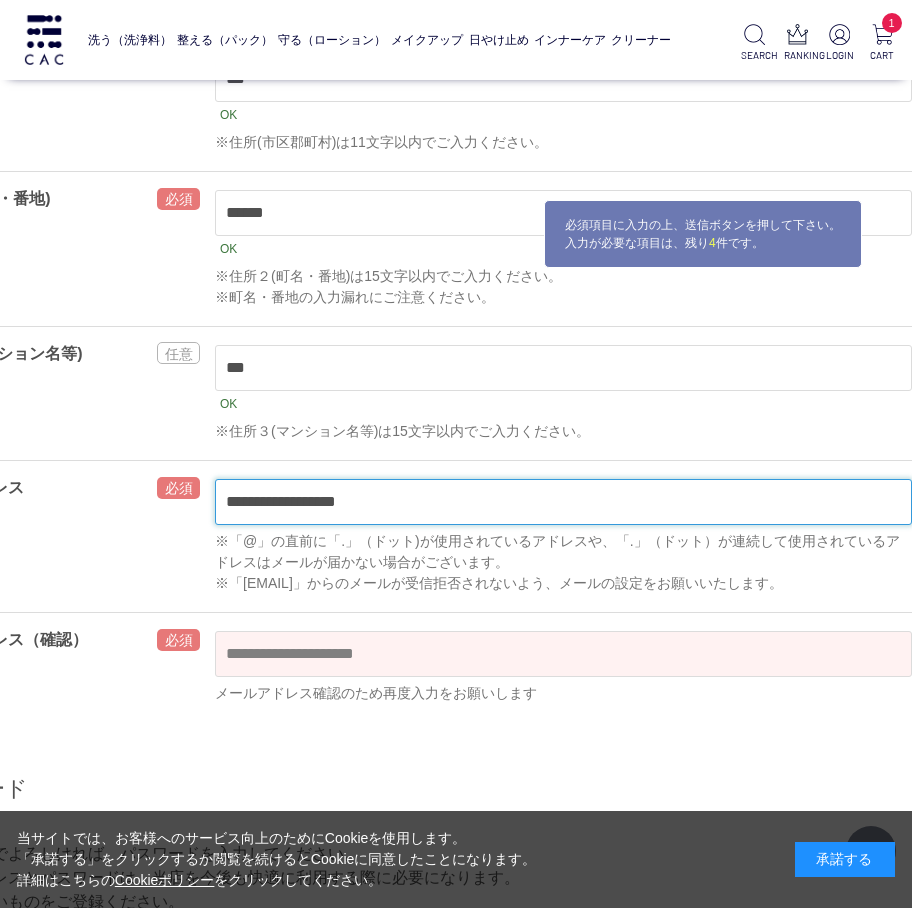 type on "**********" 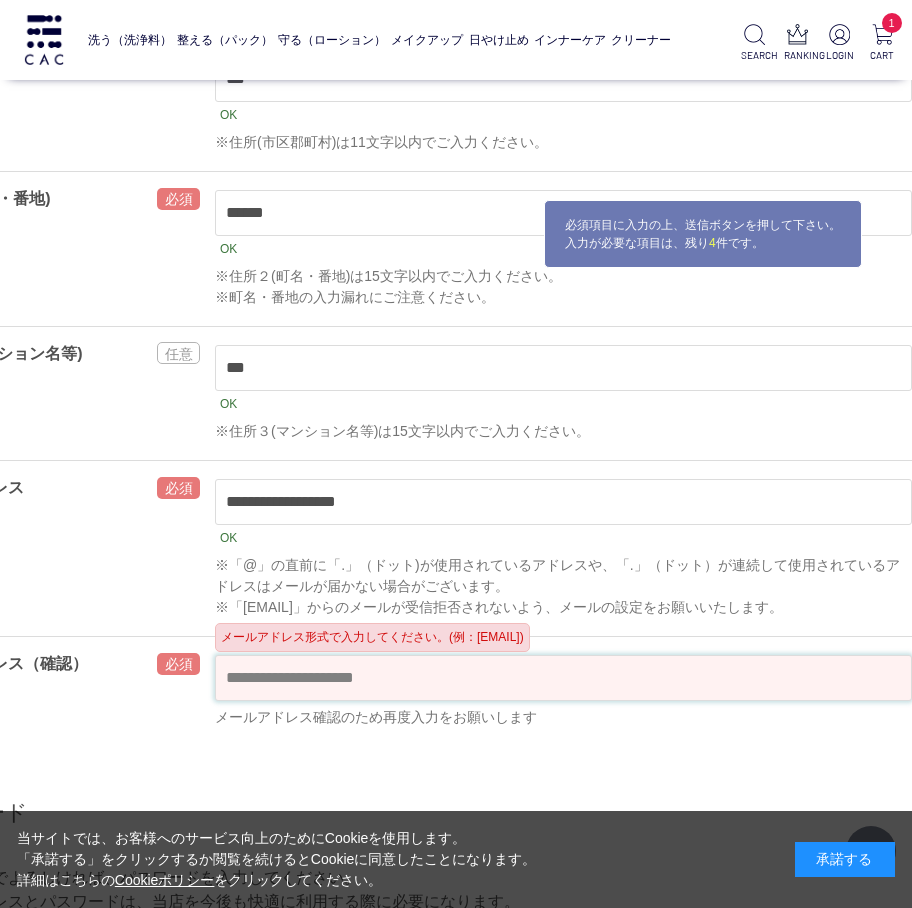 click at bounding box center [563, 678] 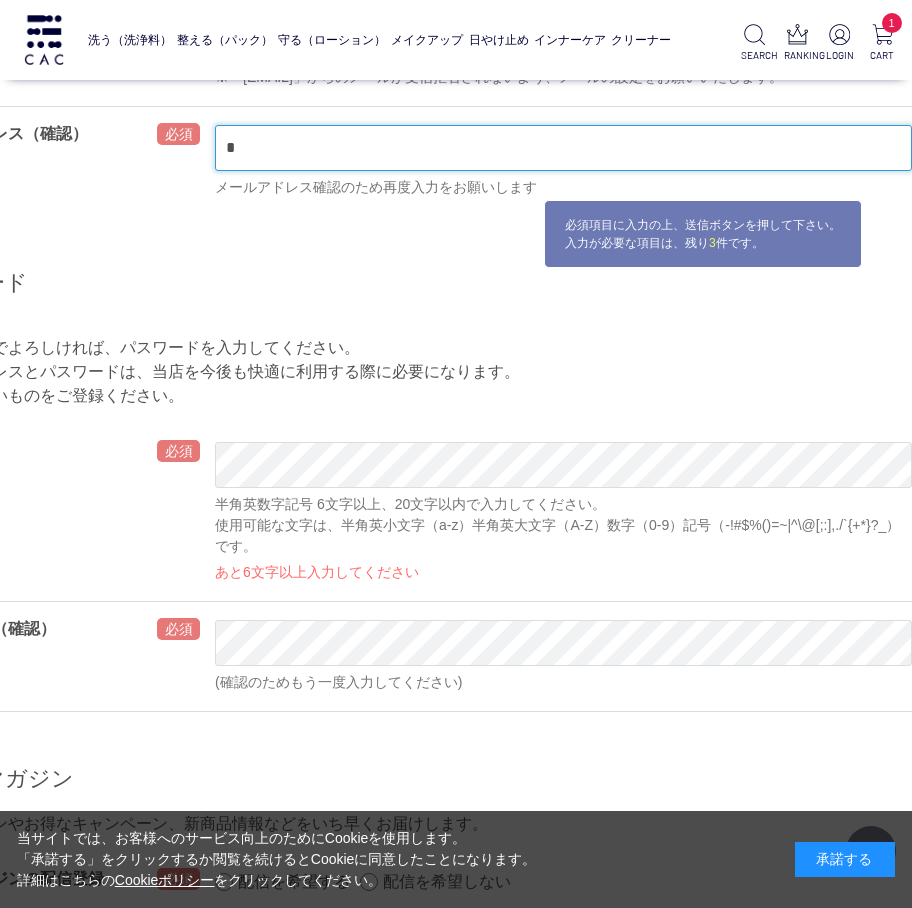 scroll, scrollTop: 1333, scrollLeft: 118, axis: both 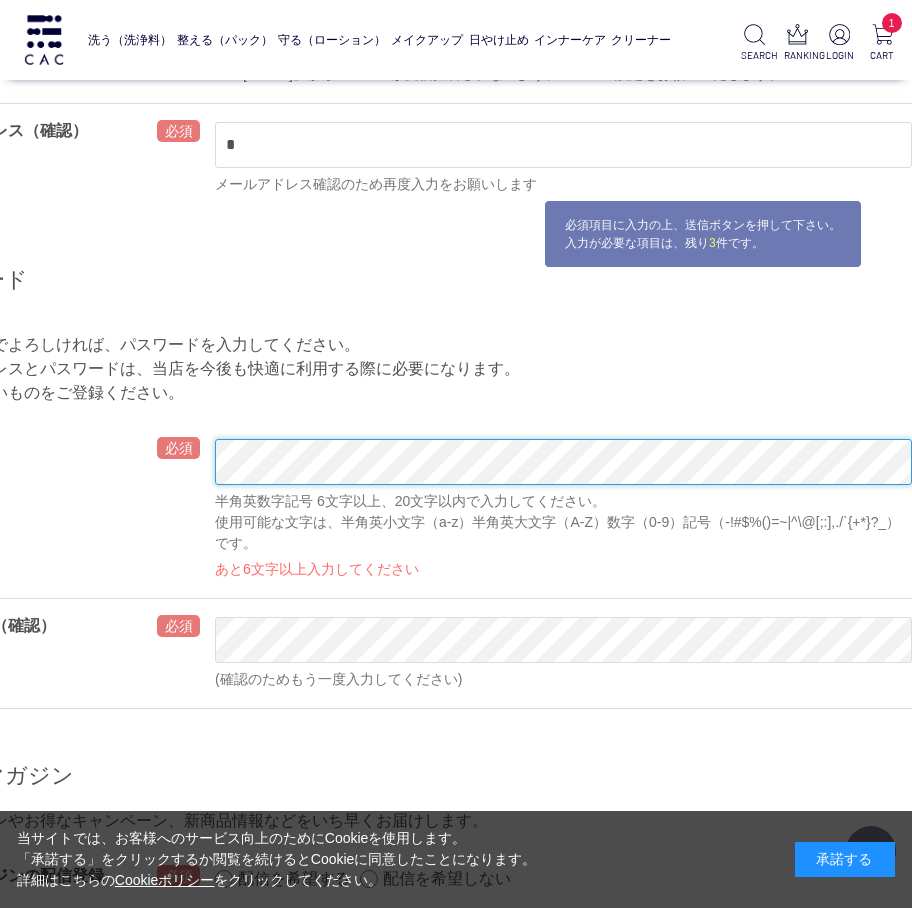 type on "**********" 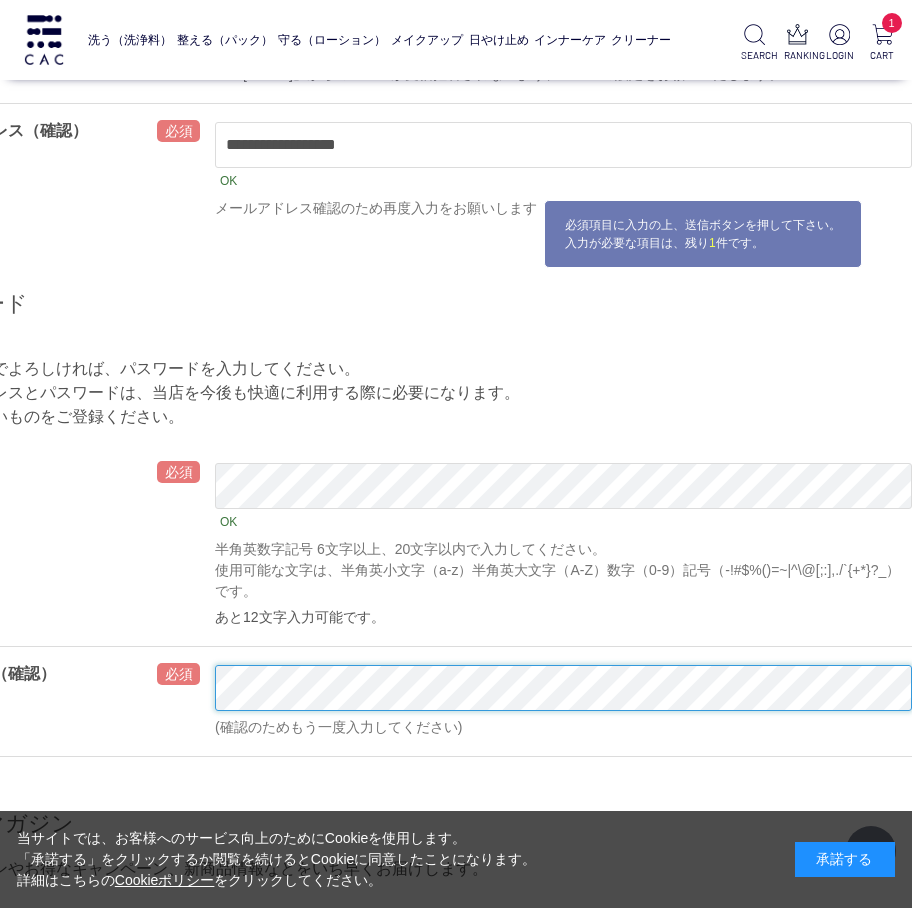 scroll, scrollTop: 1600, scrollLeft: 118, axis: both 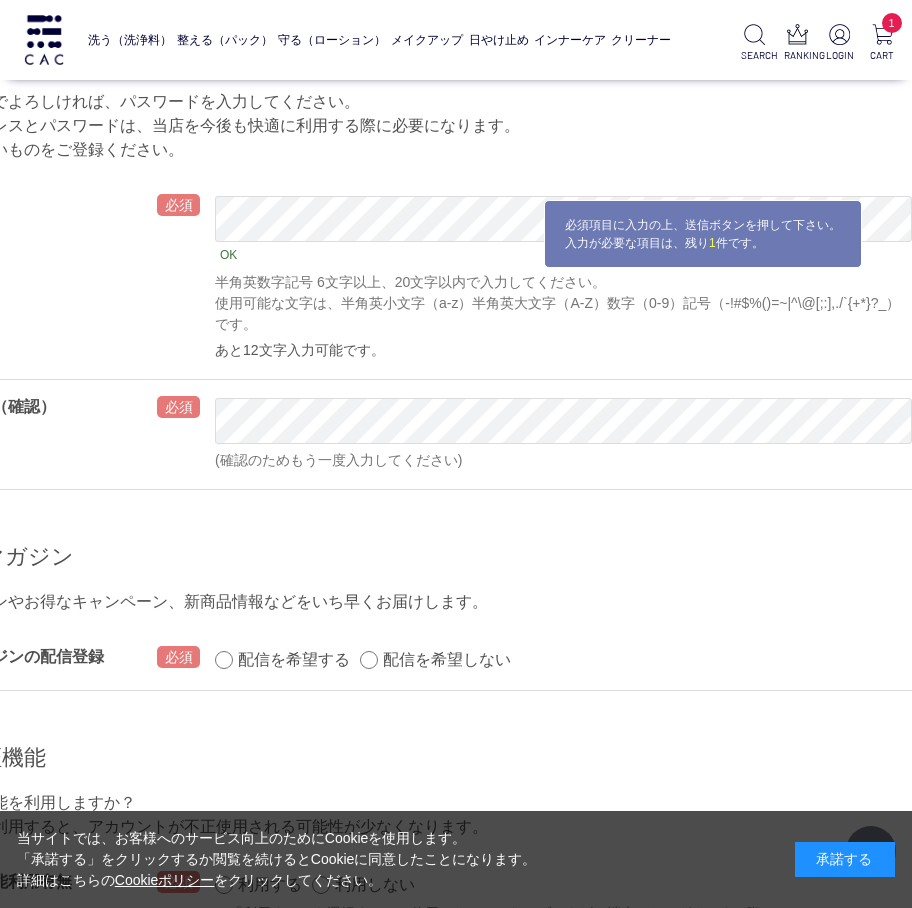 click on "氏名
［姓］ * OK
［名］ * OK
カナ
［セイ］ *** OK
［メイ］ *** OK
性別
** ** ***** OK
生年月日
**** **** **** **** **** **** **** **** **** **** **** **** **** **** **** **** **** **** **** **** **** **** **** **** **** **** **** **** **** **** **** **** **** **** **** **** **** **** **** **** **** **** **** **** **** **** **** **** **** **** **** **** **** **** **** **** **** **** **** **** **** **** **** **** ****" at bounding box center [412, -332] 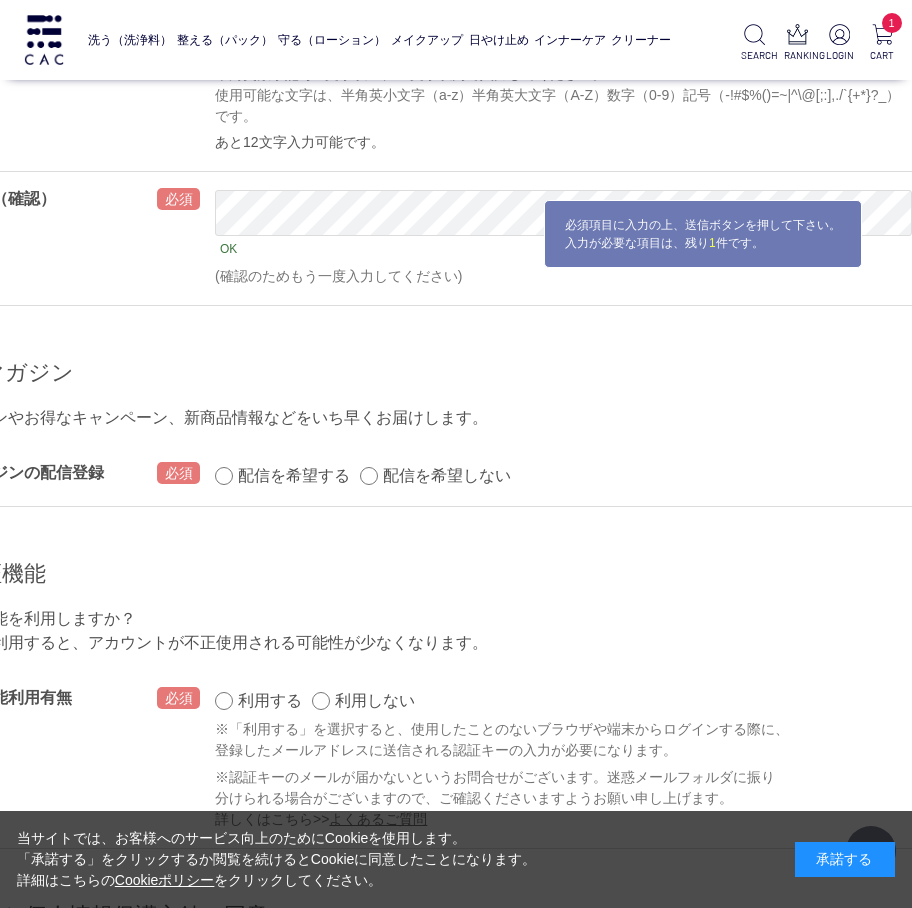 scroll, scrollTop: 1867, scrollLeft: 118, axis: both 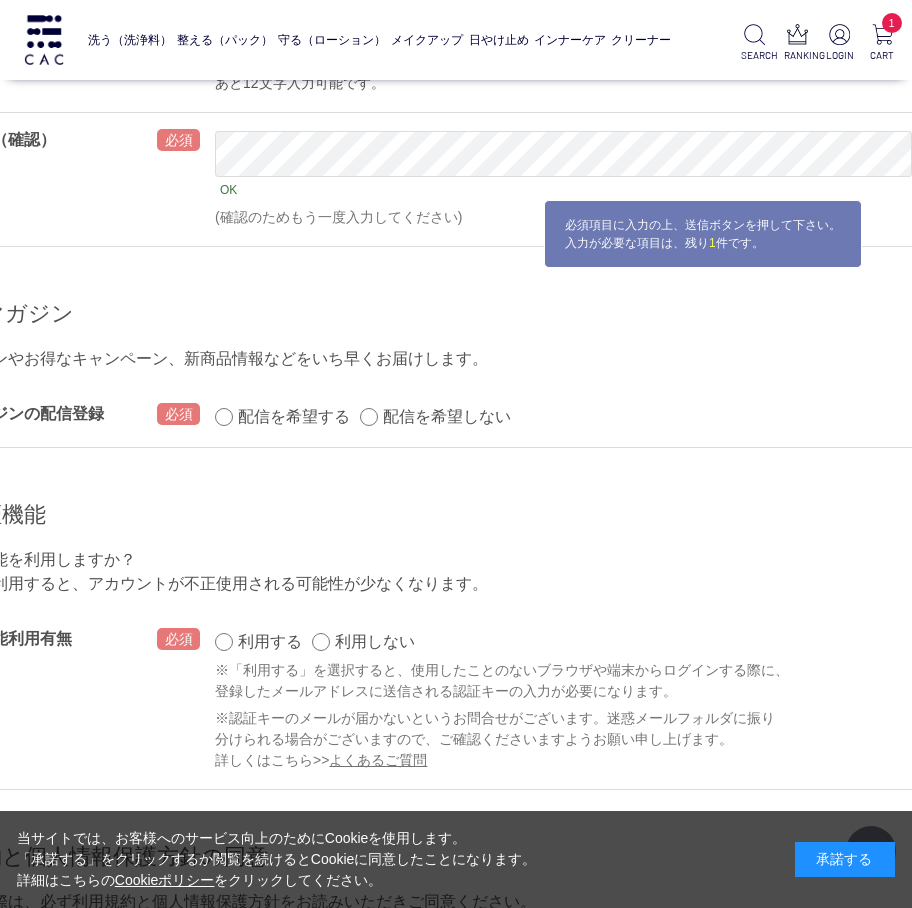 click on "配信を希望する 配信を希望しない OK" at bounding box center [563, 417] 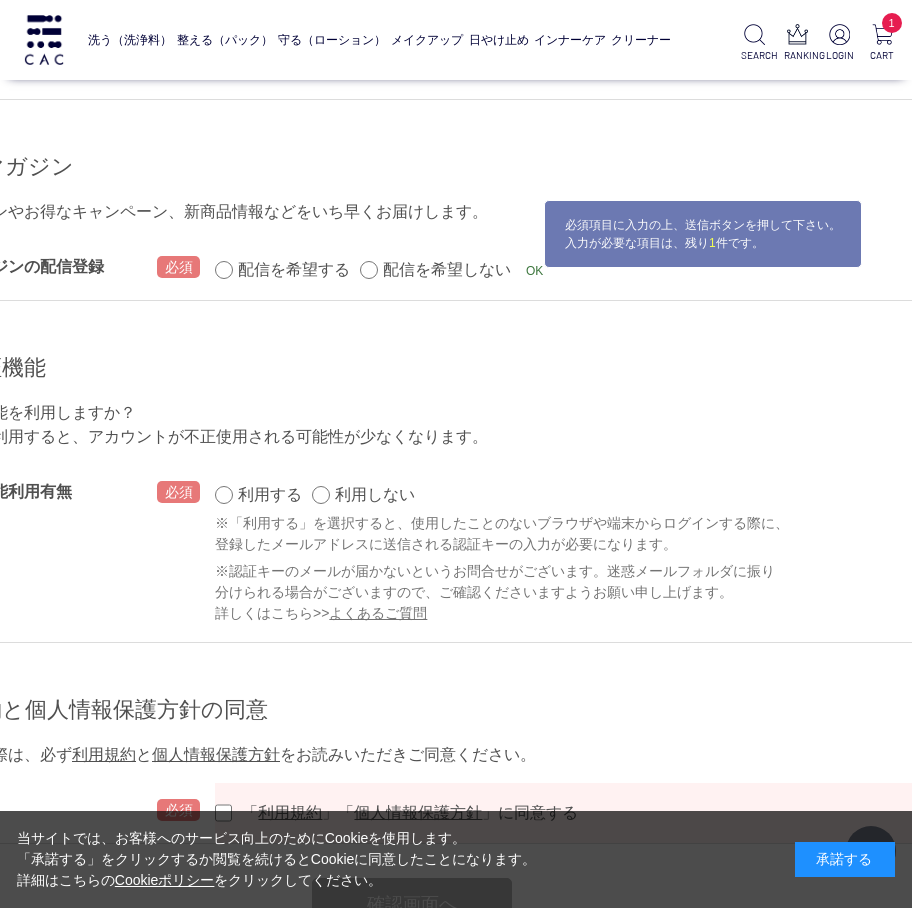 scroll, scrollTop: 2400, scrollLeft: 118, axis: both 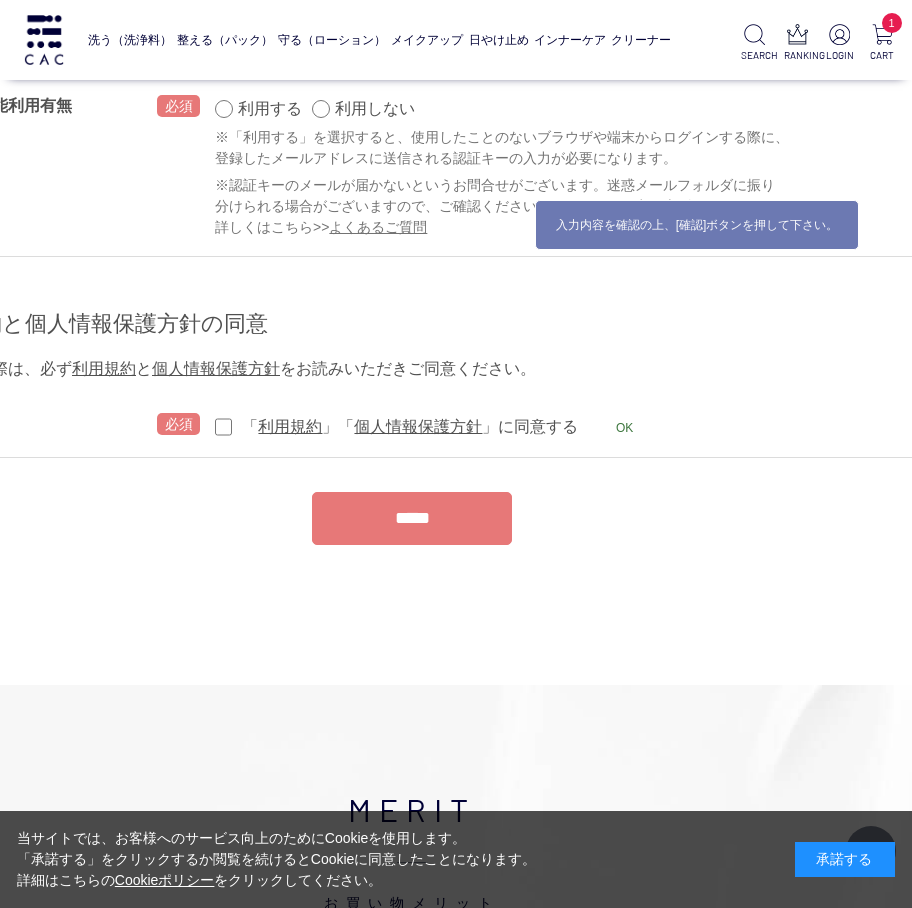 click on "*****" at bounding box center (412, 518) 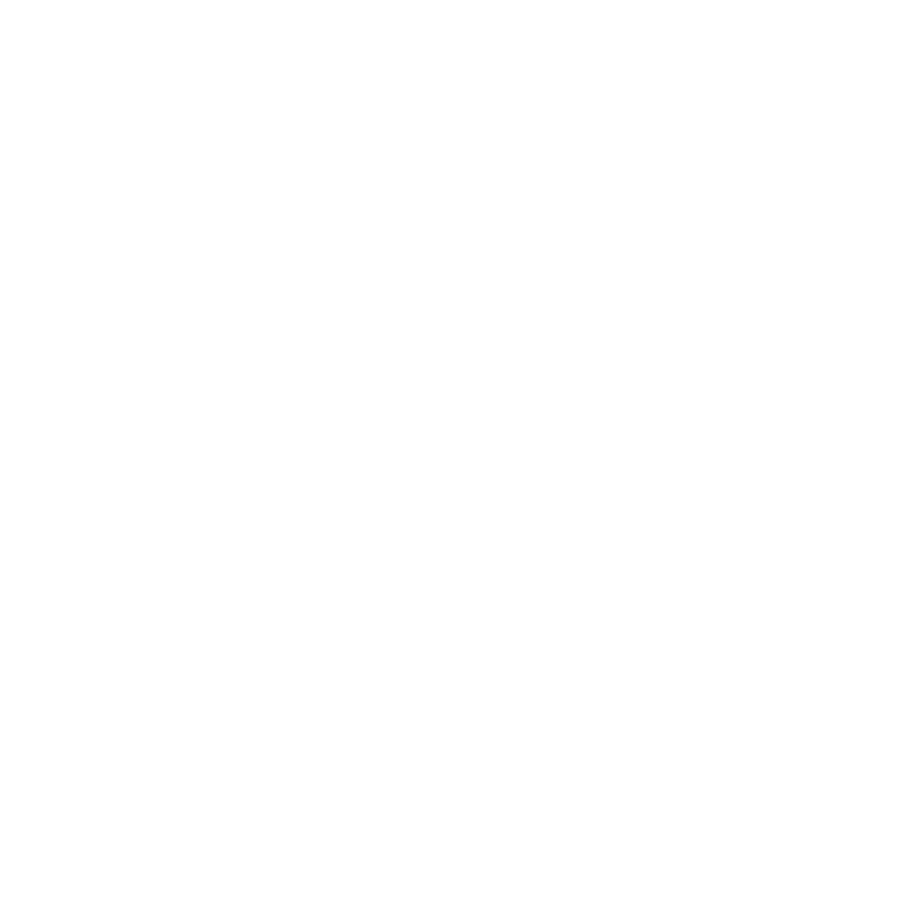 scroll, scrollTop: 0, scrollLeft: 0, axis: both 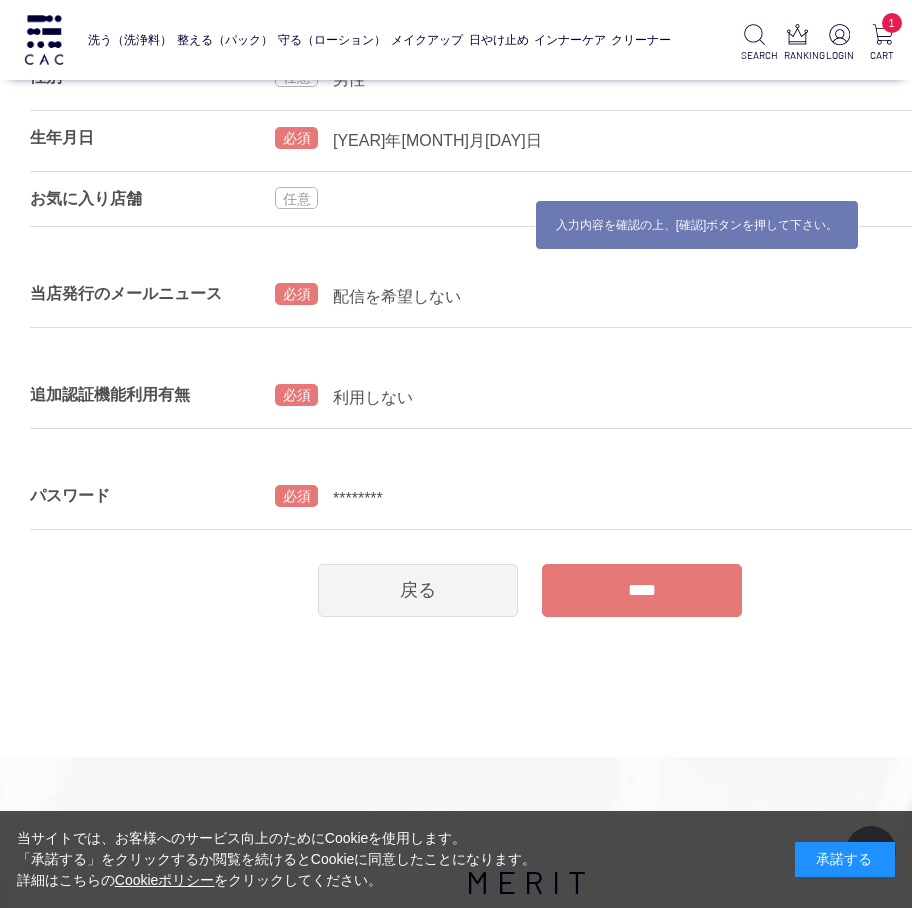 click on "****" at bounding box center (642, 590) 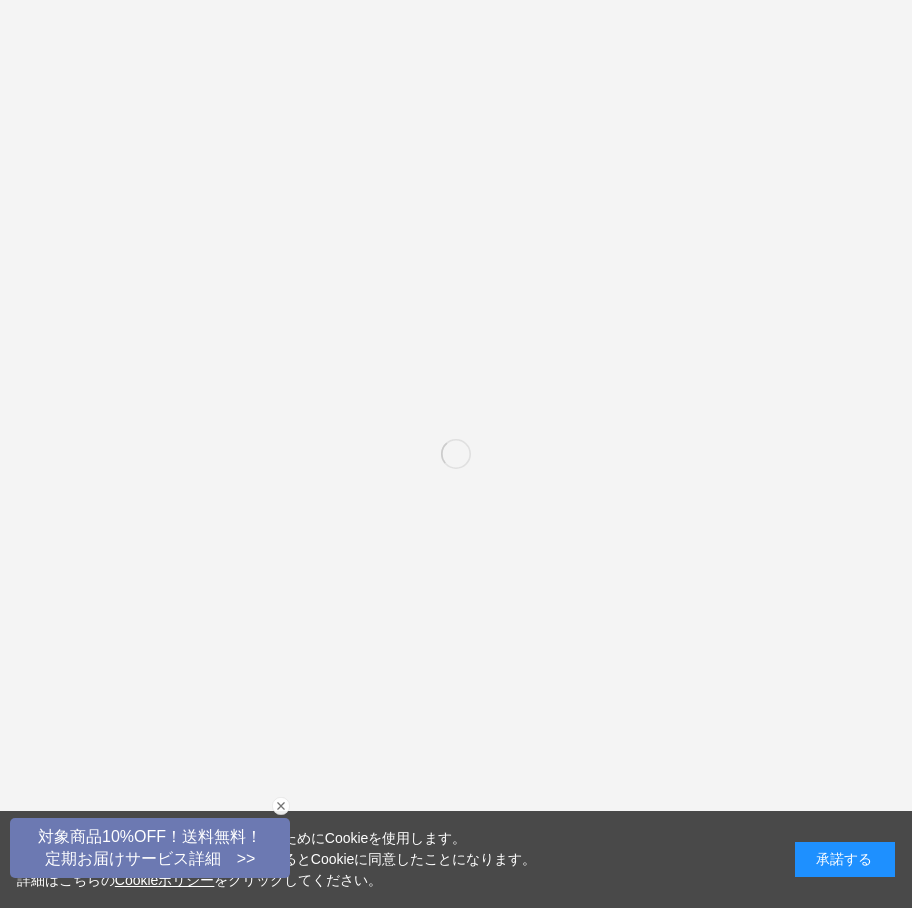 scroll, scrollTop: 0, scrollLeft: 0, axis: both 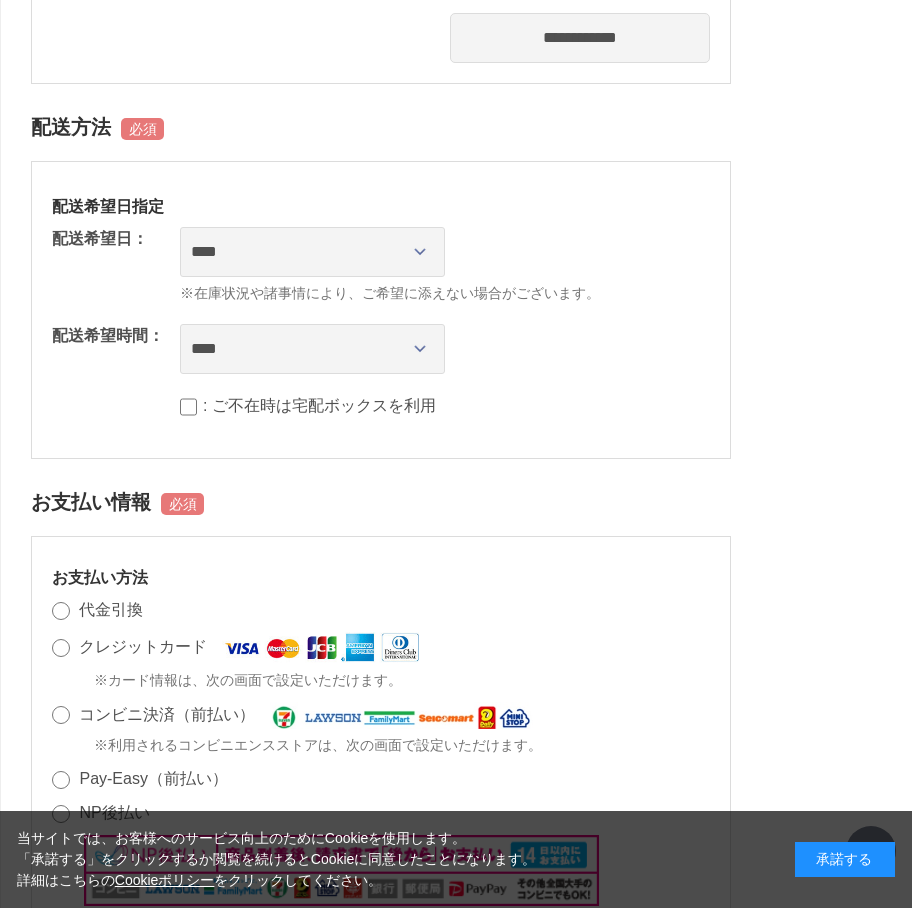 click on "**********" at bounding box center (381, 310) 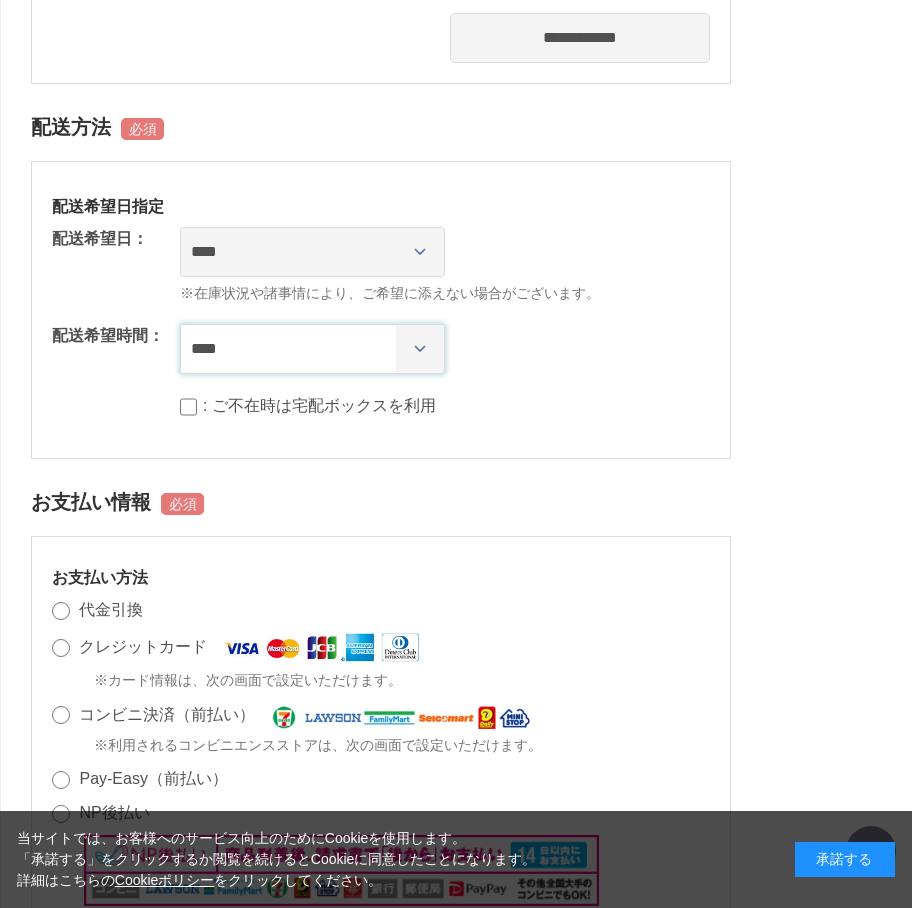 click on "**** *** ****** ****** ****** ******" at bounding box center [312, 349] 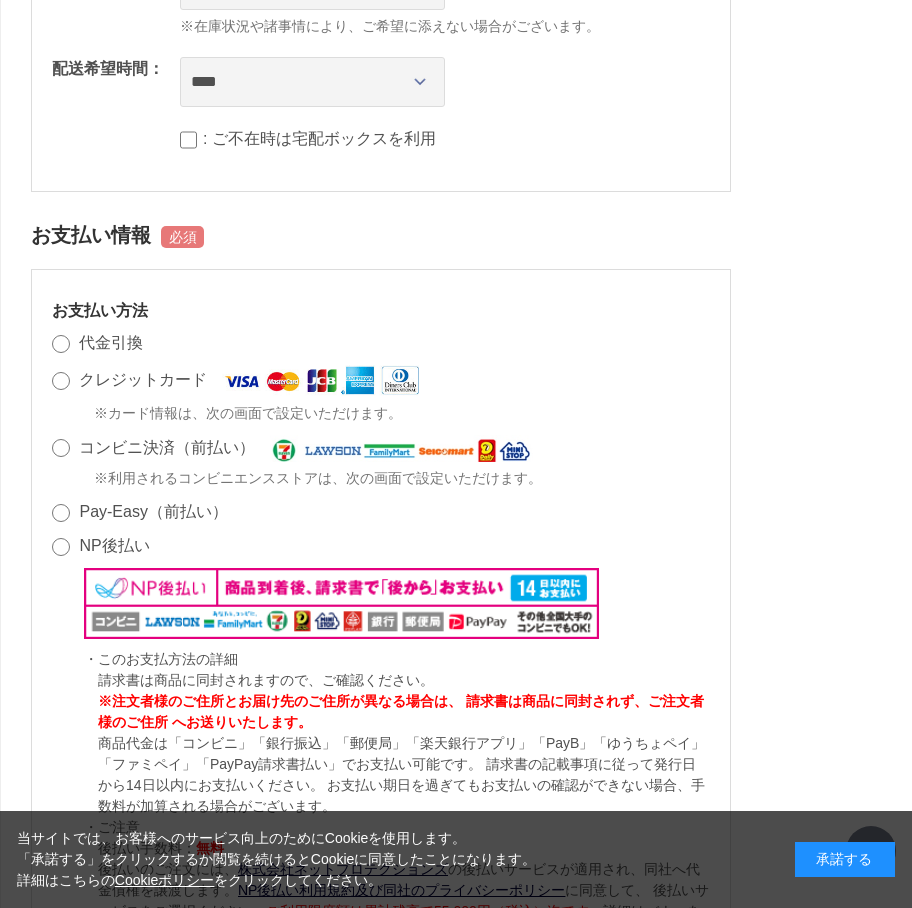 click on "クレジットカード" at bounding box center [143, 379] 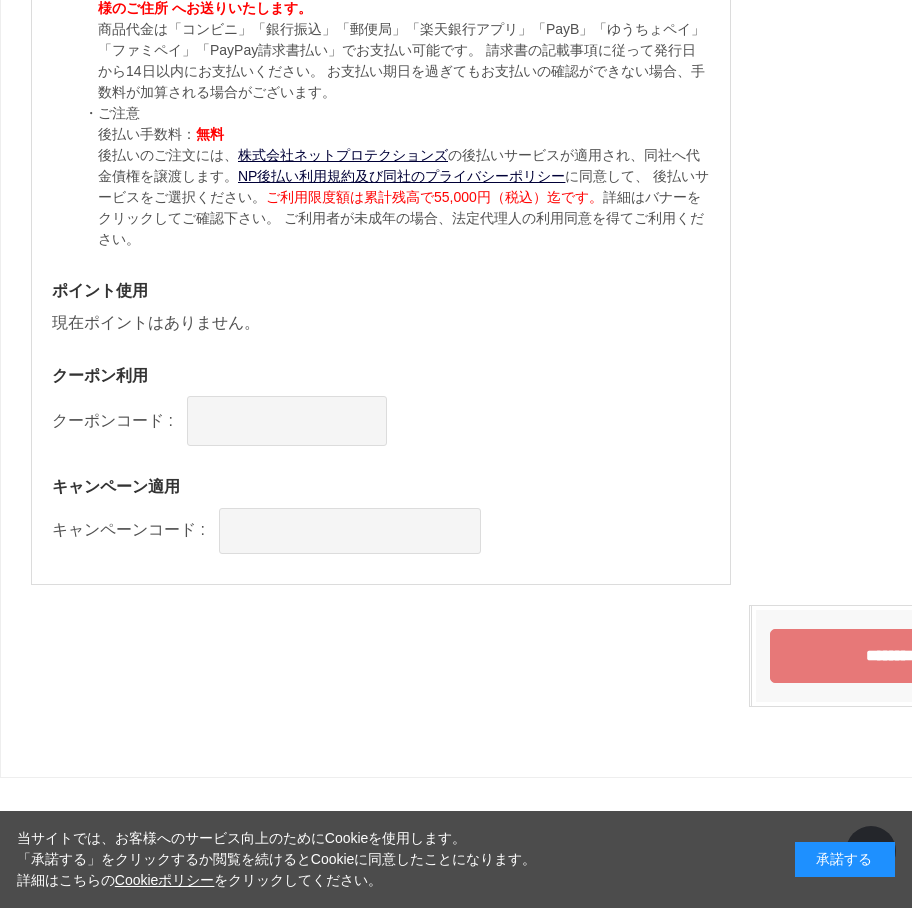 scroll, scrollTop: 1844, scrollLeft: 0, axis: vertical 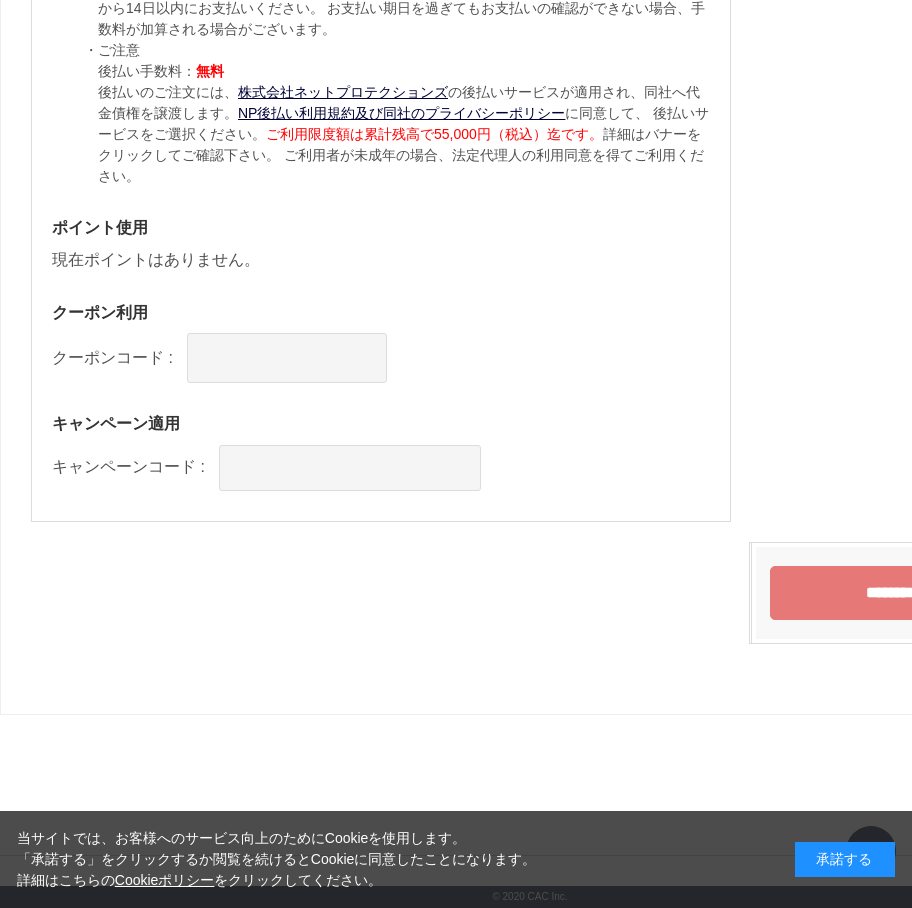 click on "********" at bounding box center [891, 593] 